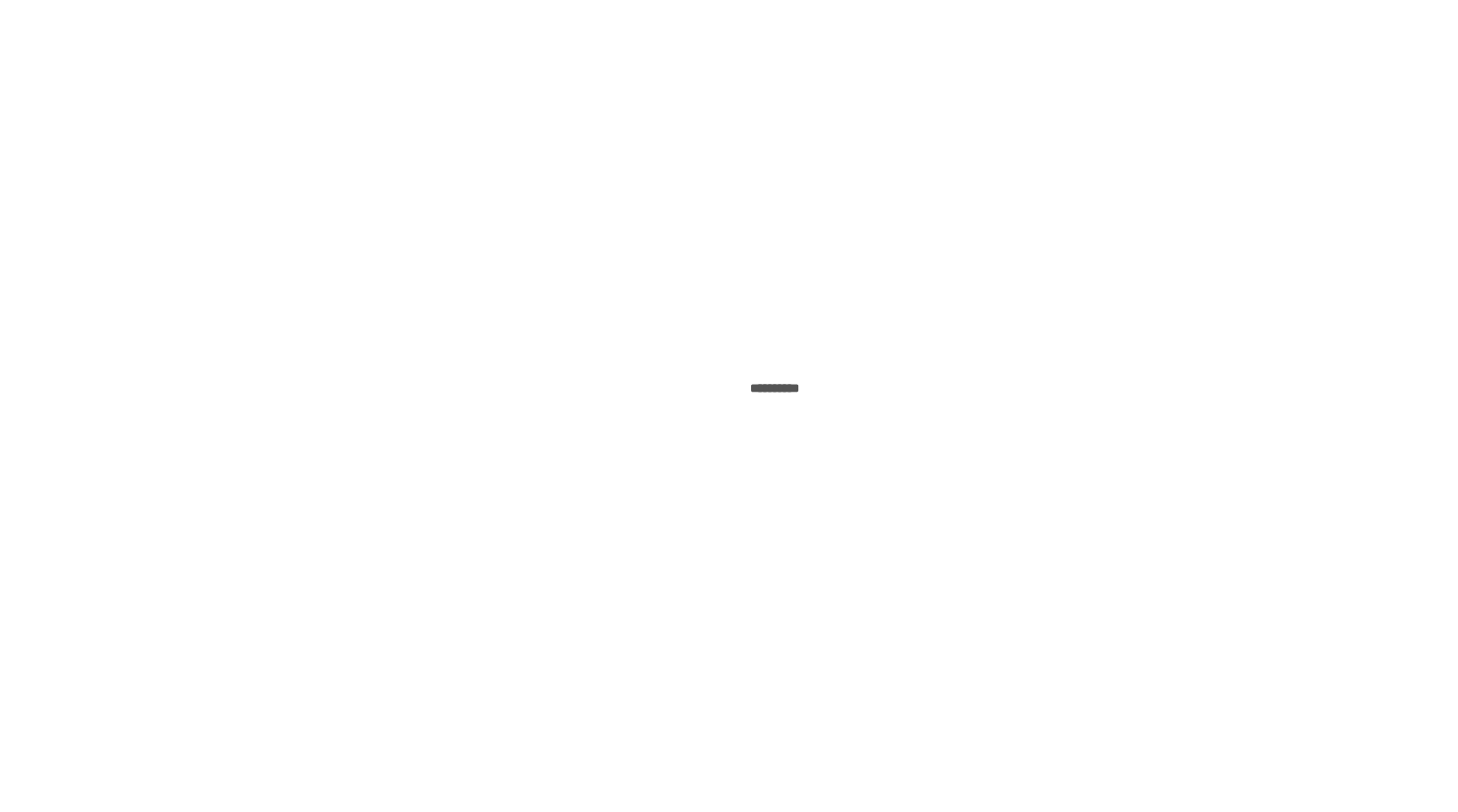 scroll, scrollTop: 0, scrollLeft: 0, axis: both 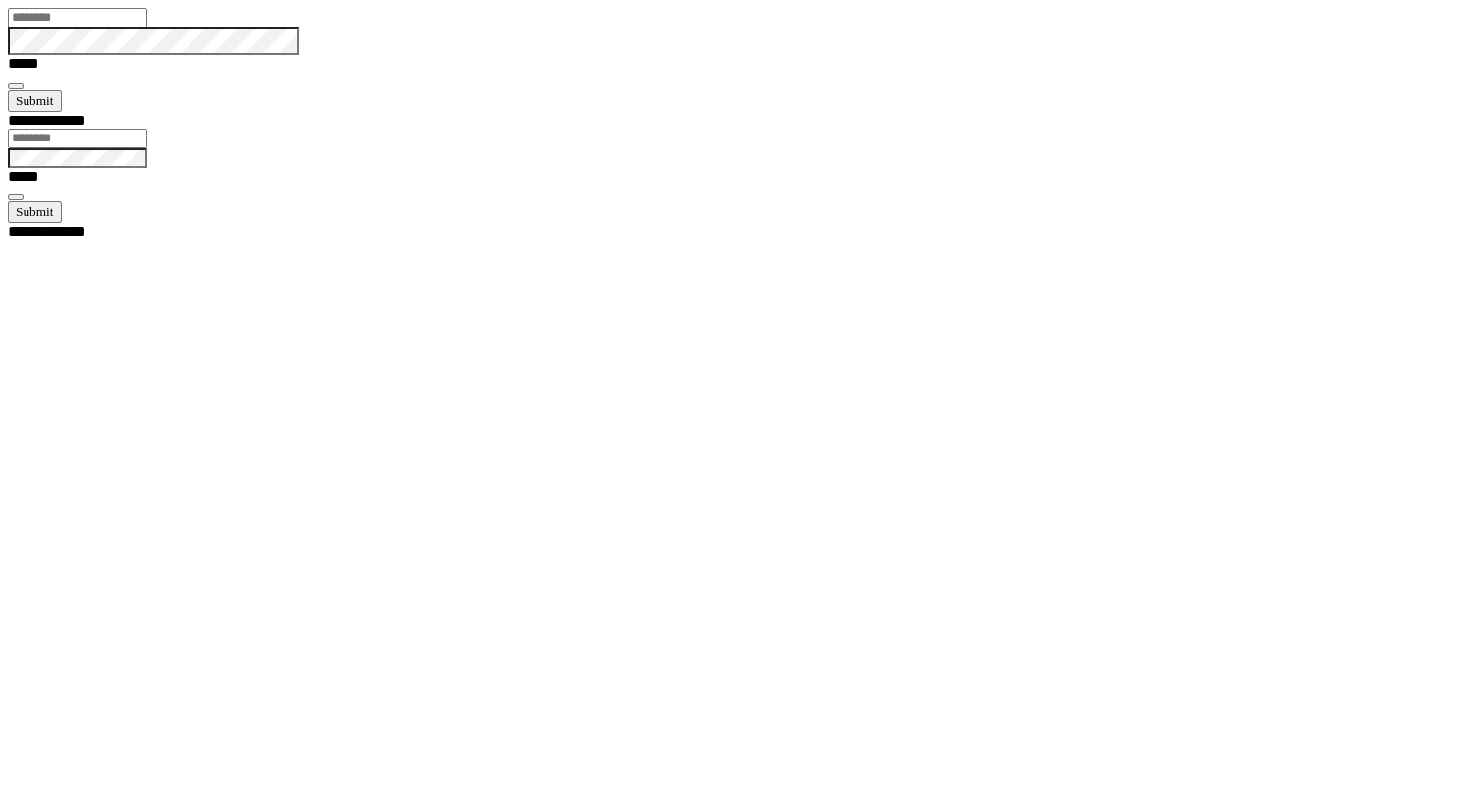 click at bounding box center [78, 18] 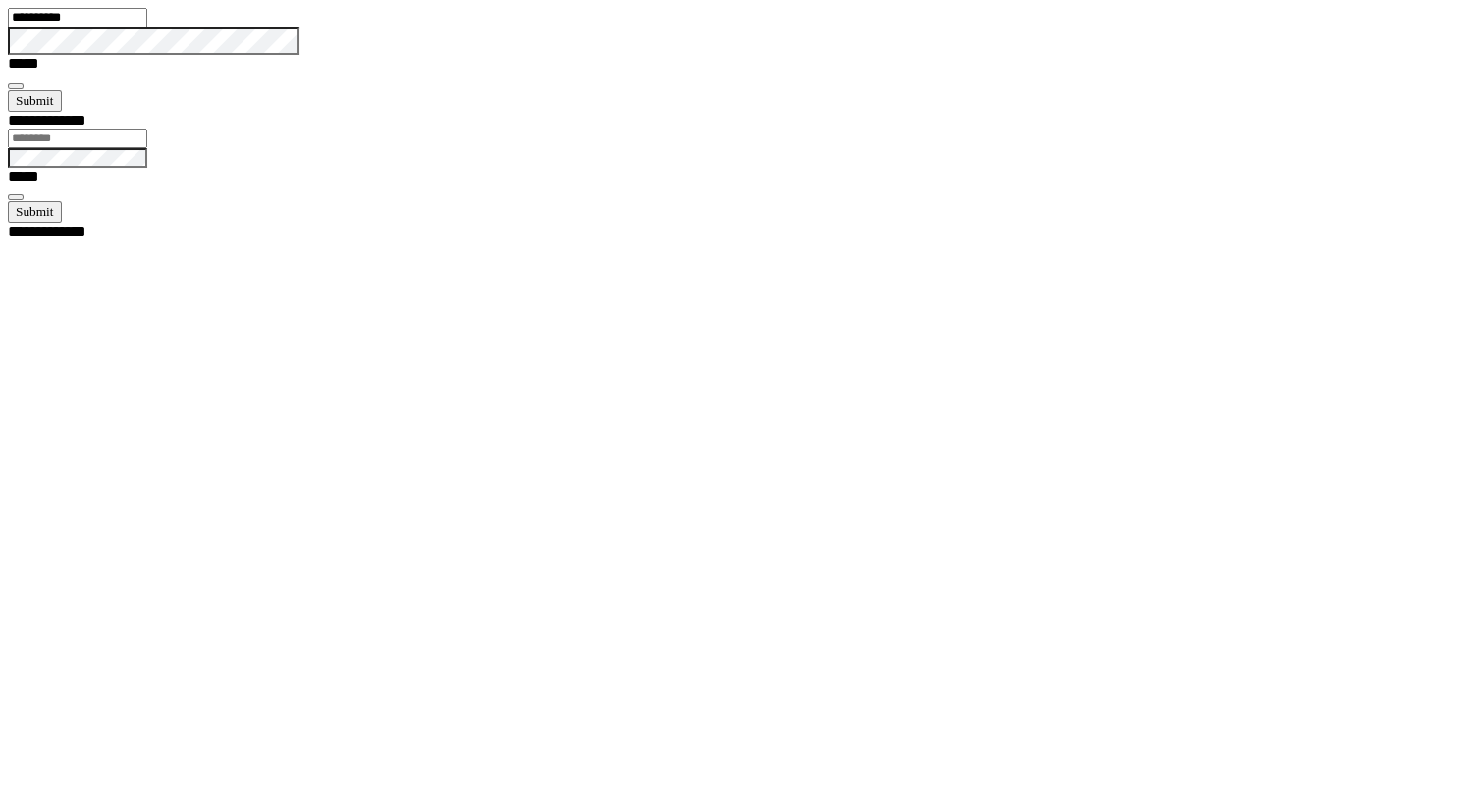 type on "**********" 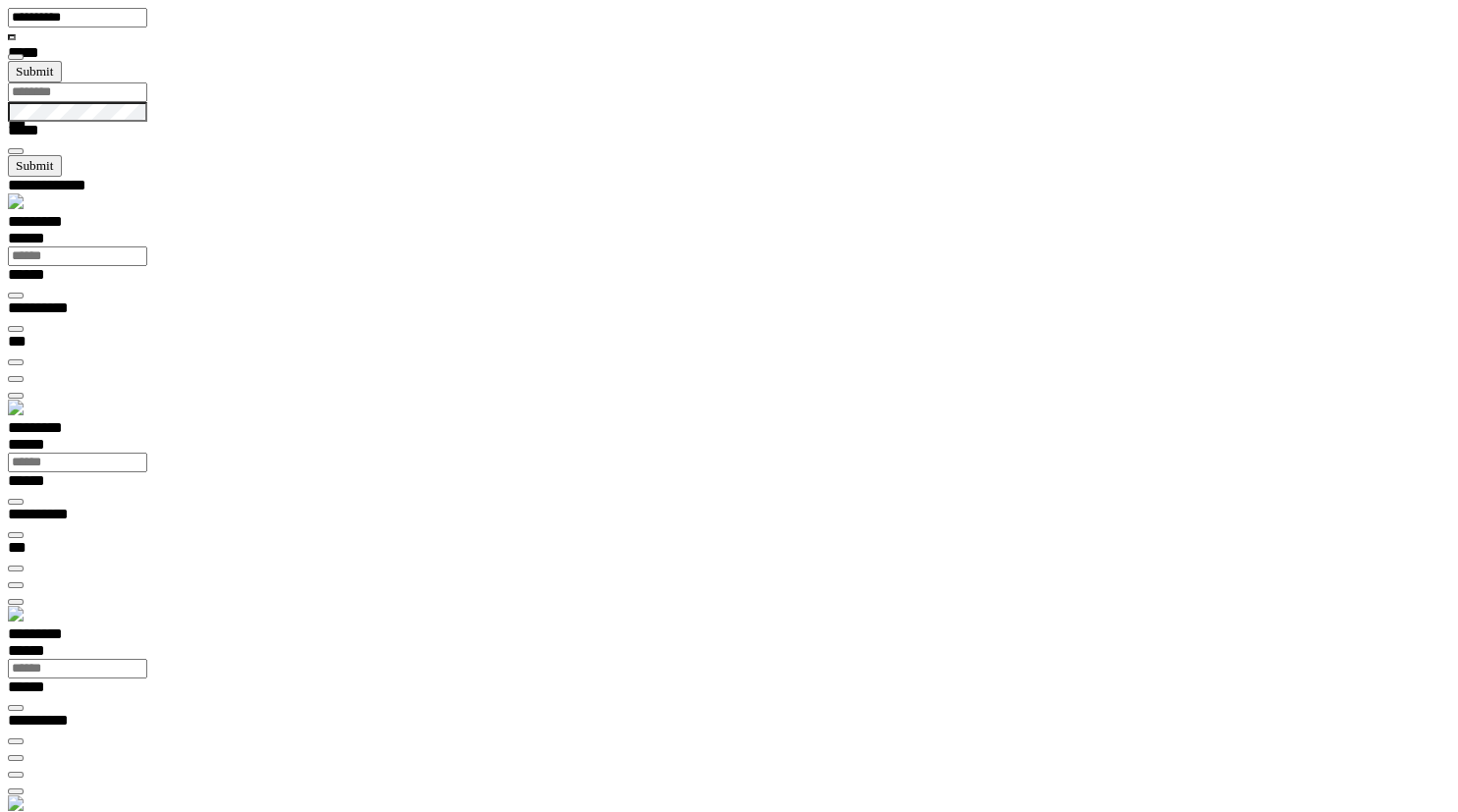 click on "*********" at bounding box center [56, 827] 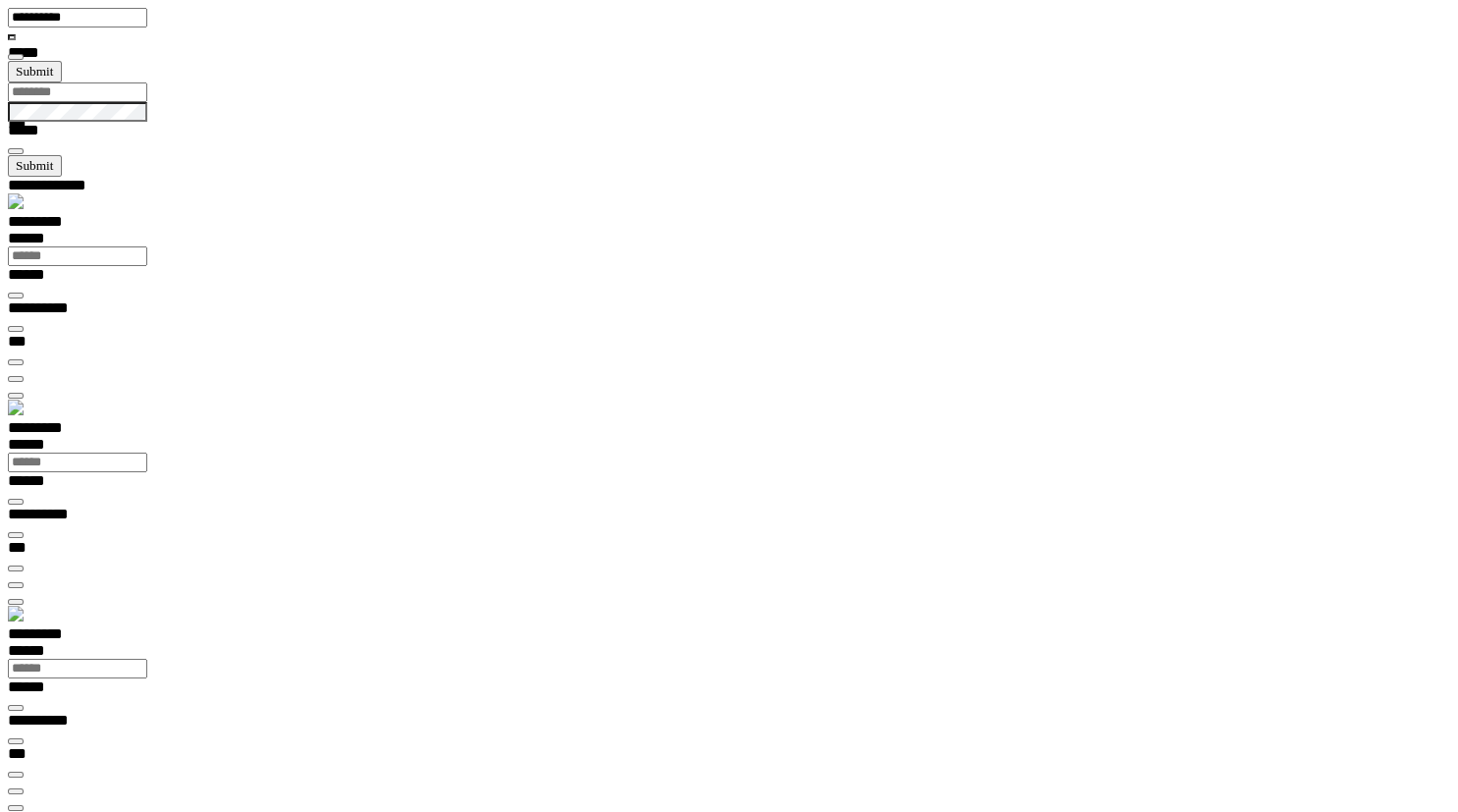 scroll, scrollTop: 97477, scrollLeft: 97985, axis: both 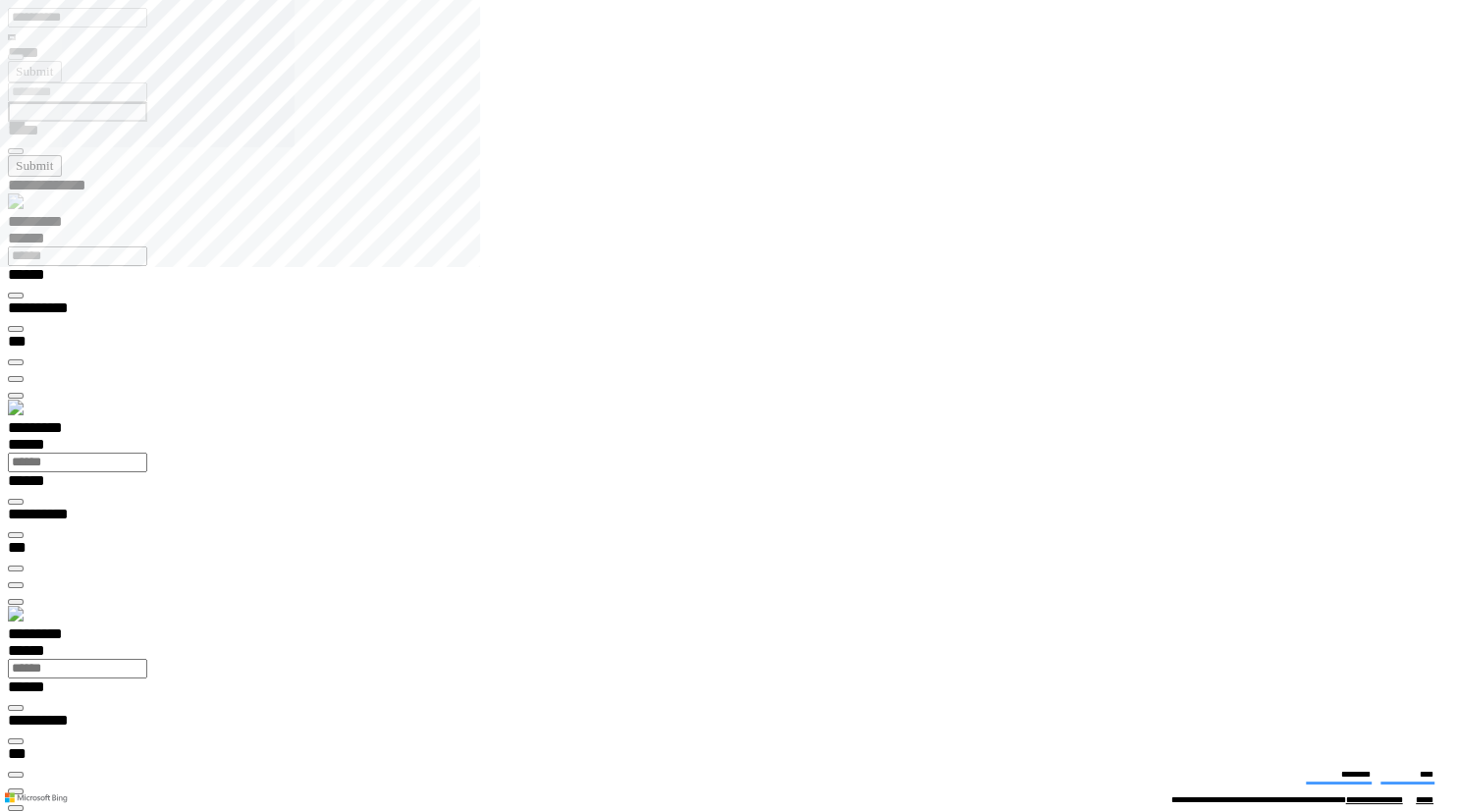 click at bounding box center [16, 13803] 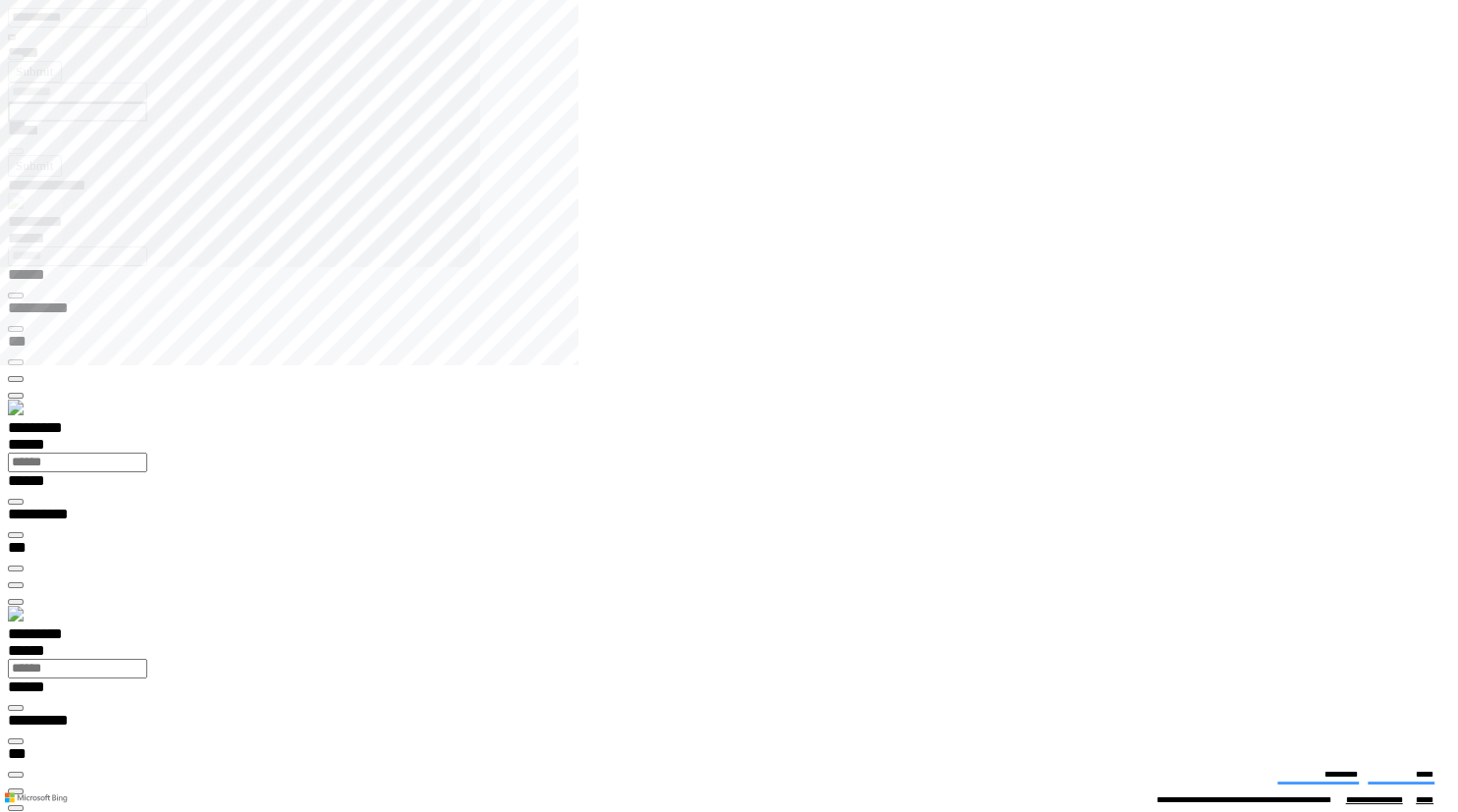 click at bounding box center (736, 13730) 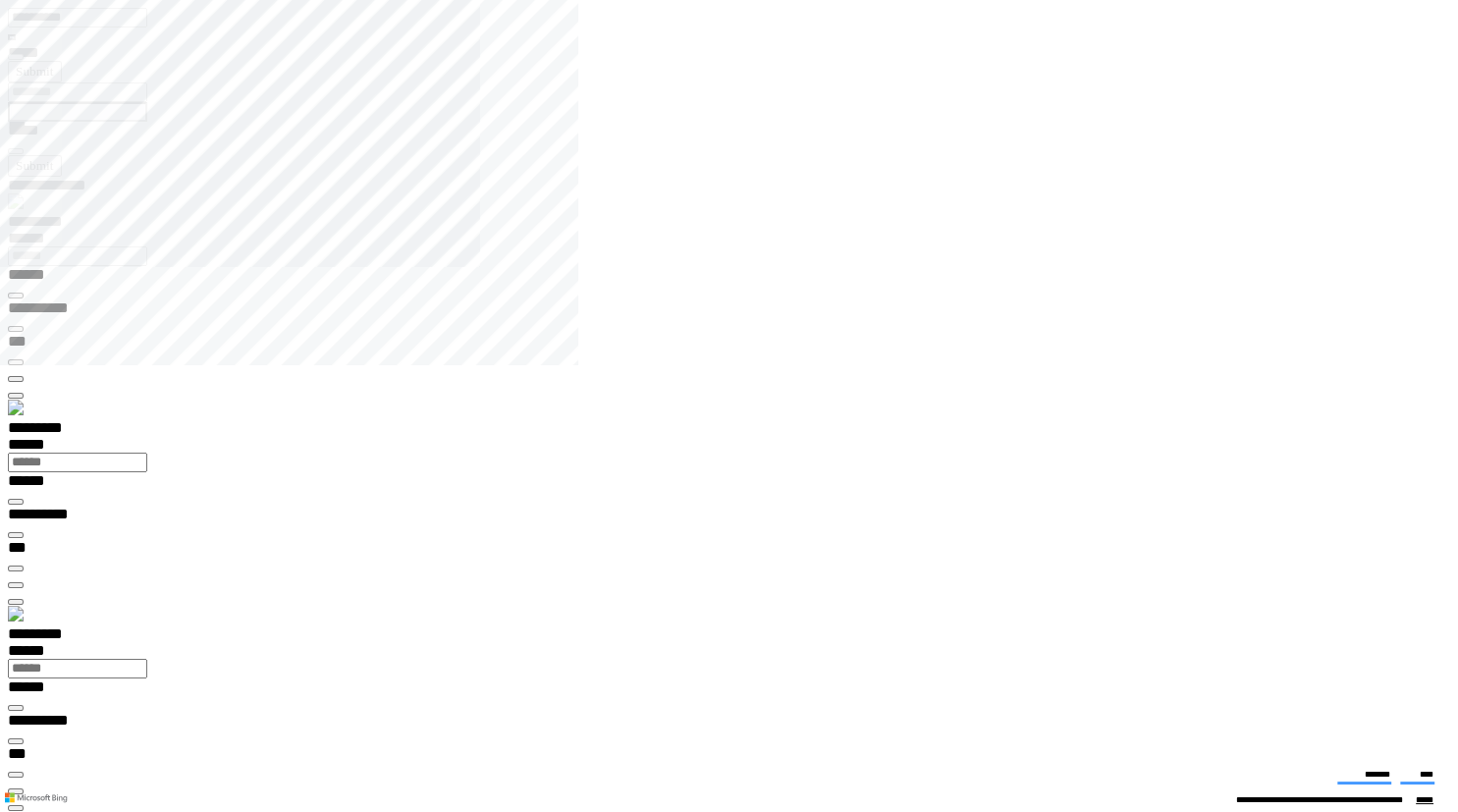 click at bounding box center (16, 13803) 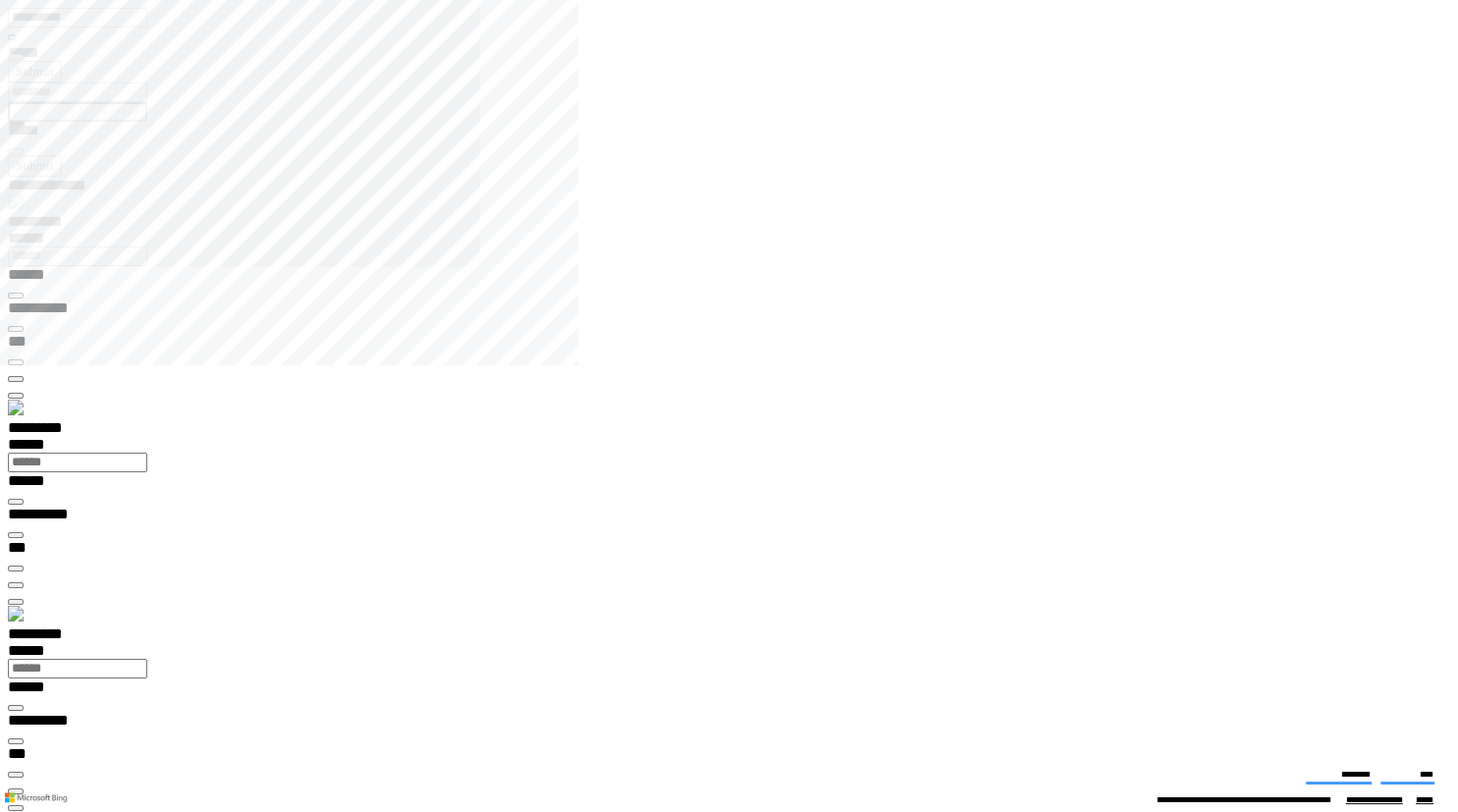 click at bounding box center [16, 13803] 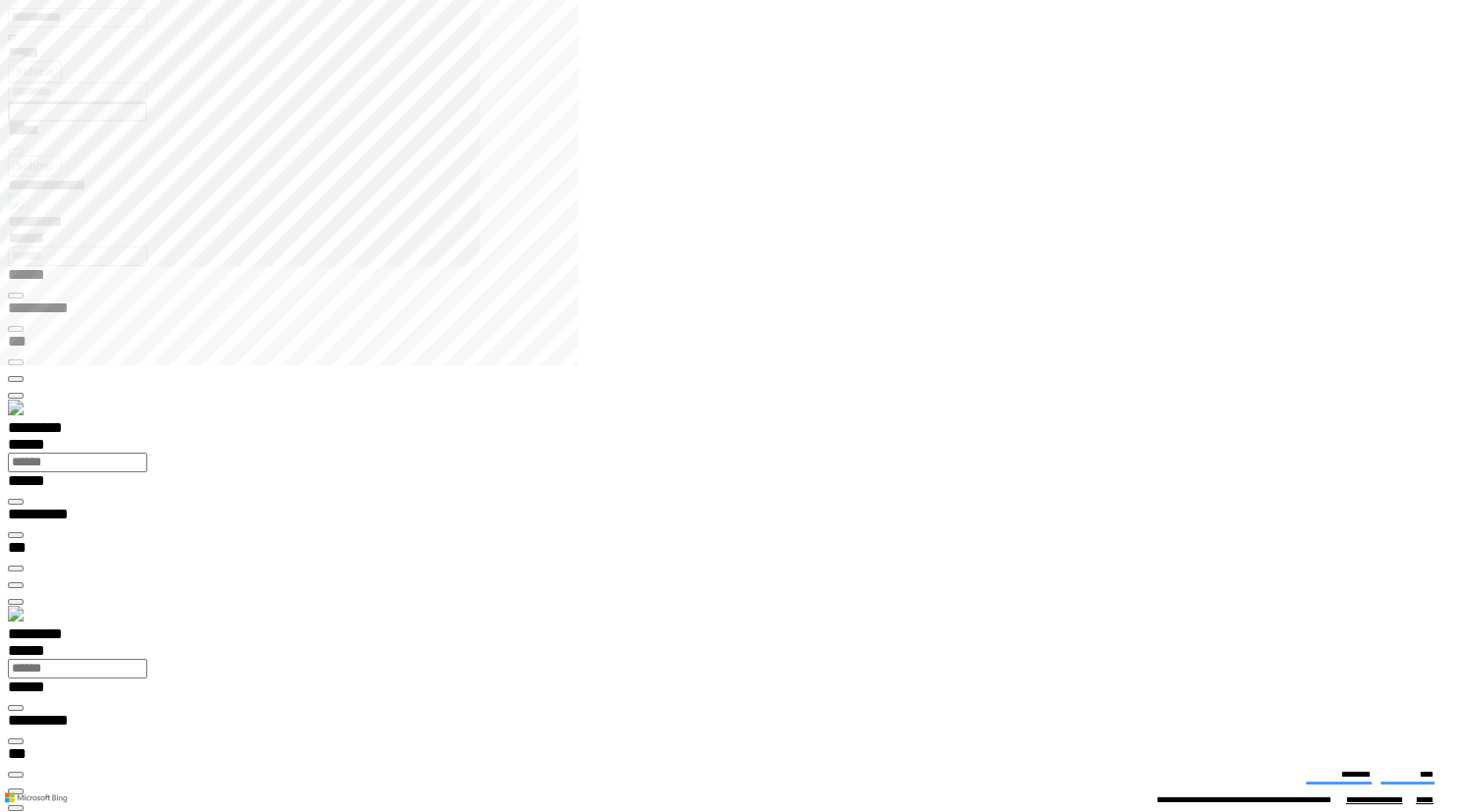 click at bounding box center (882, 17001) 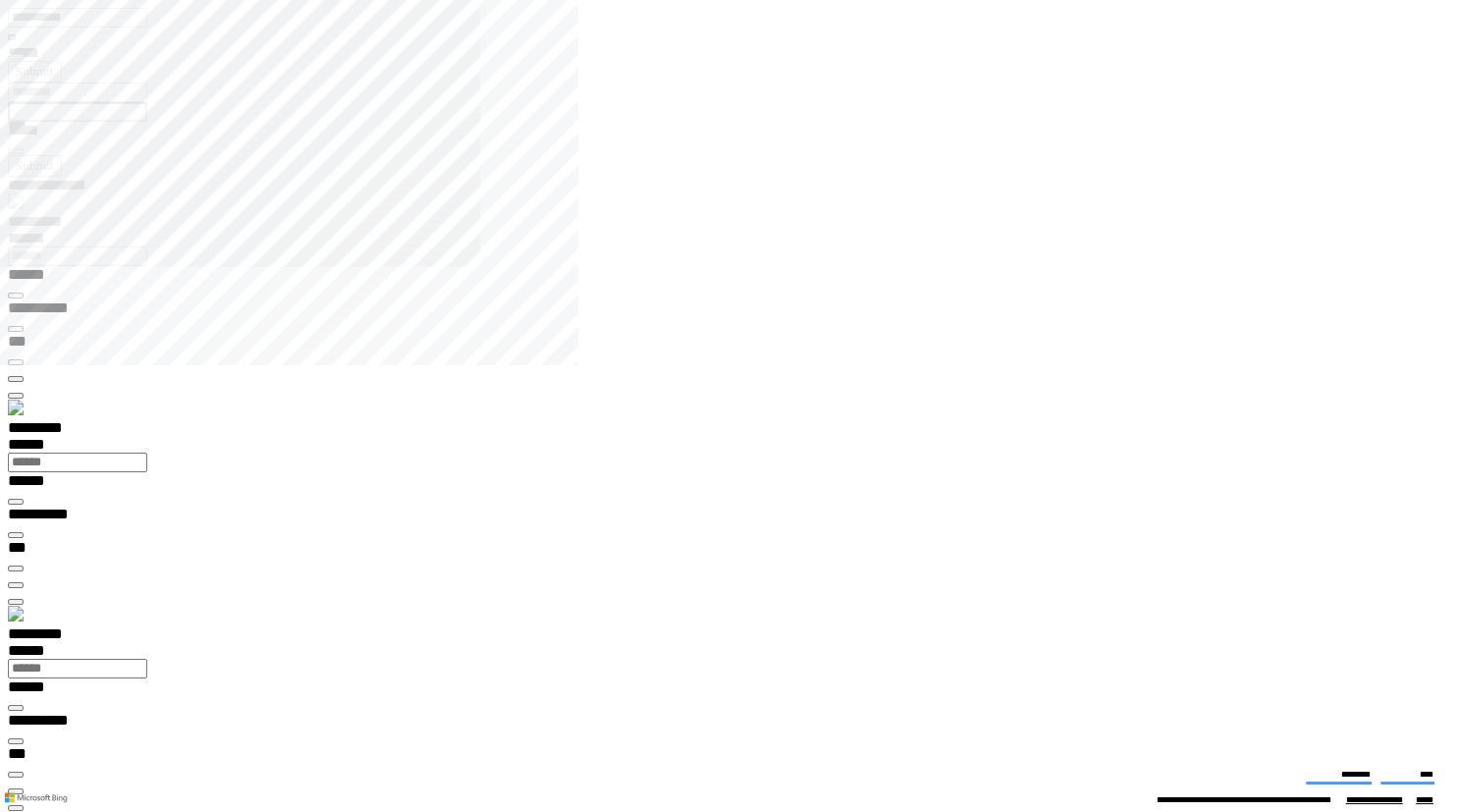 click on "**" at bounding box center [903, 17405] 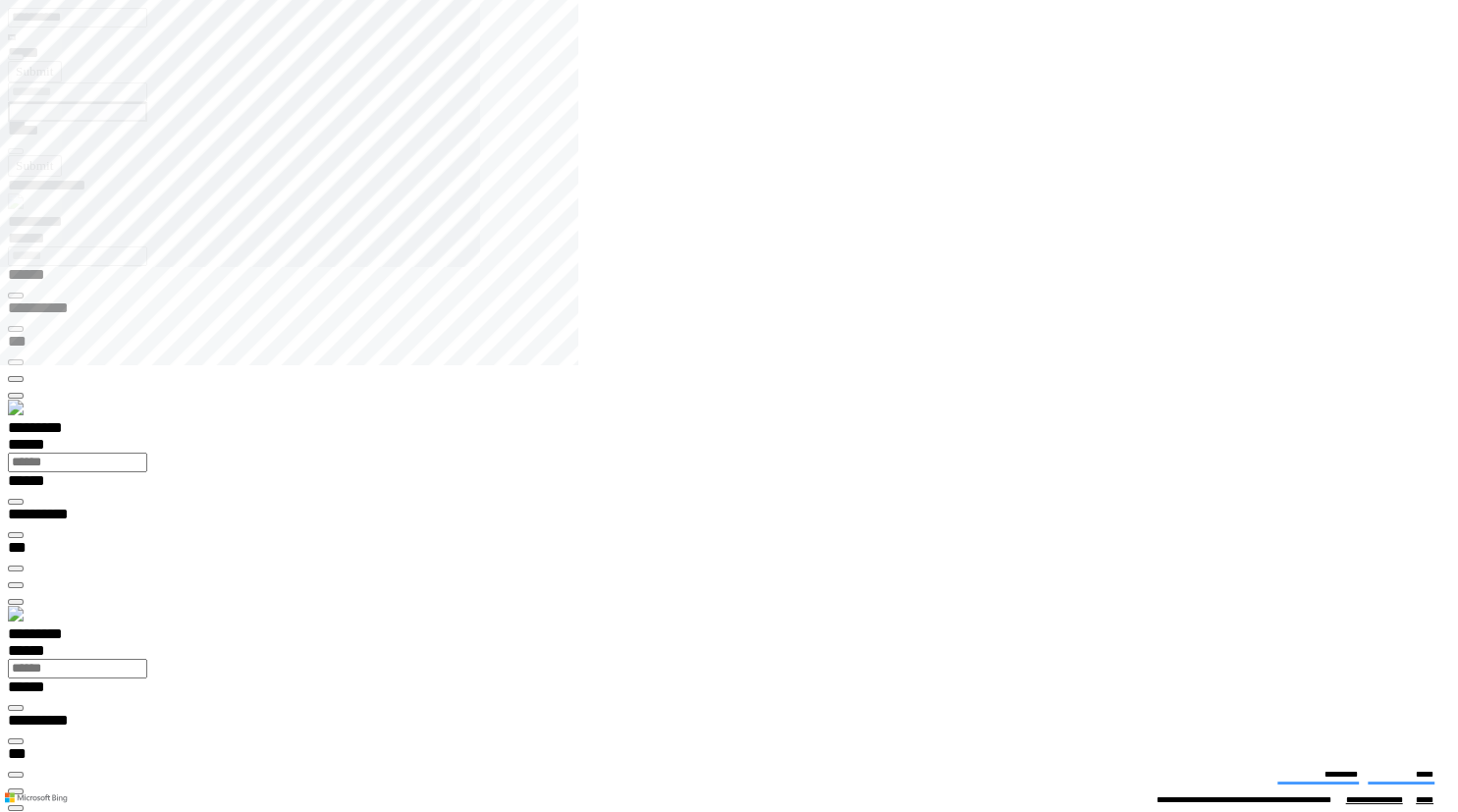 click at bounding box center (736, 13730) 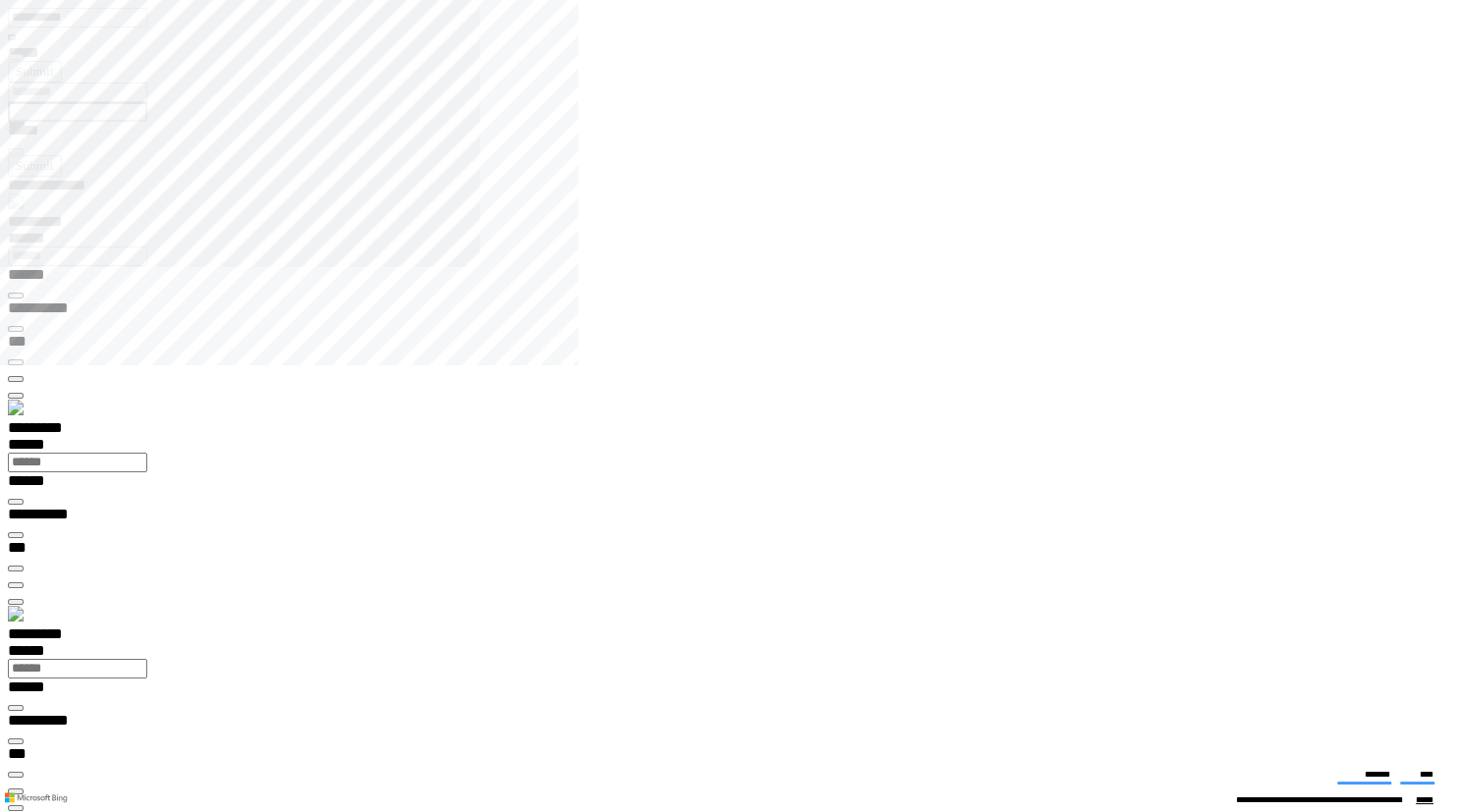 click on "**********" at bounding box center (442, 13834) 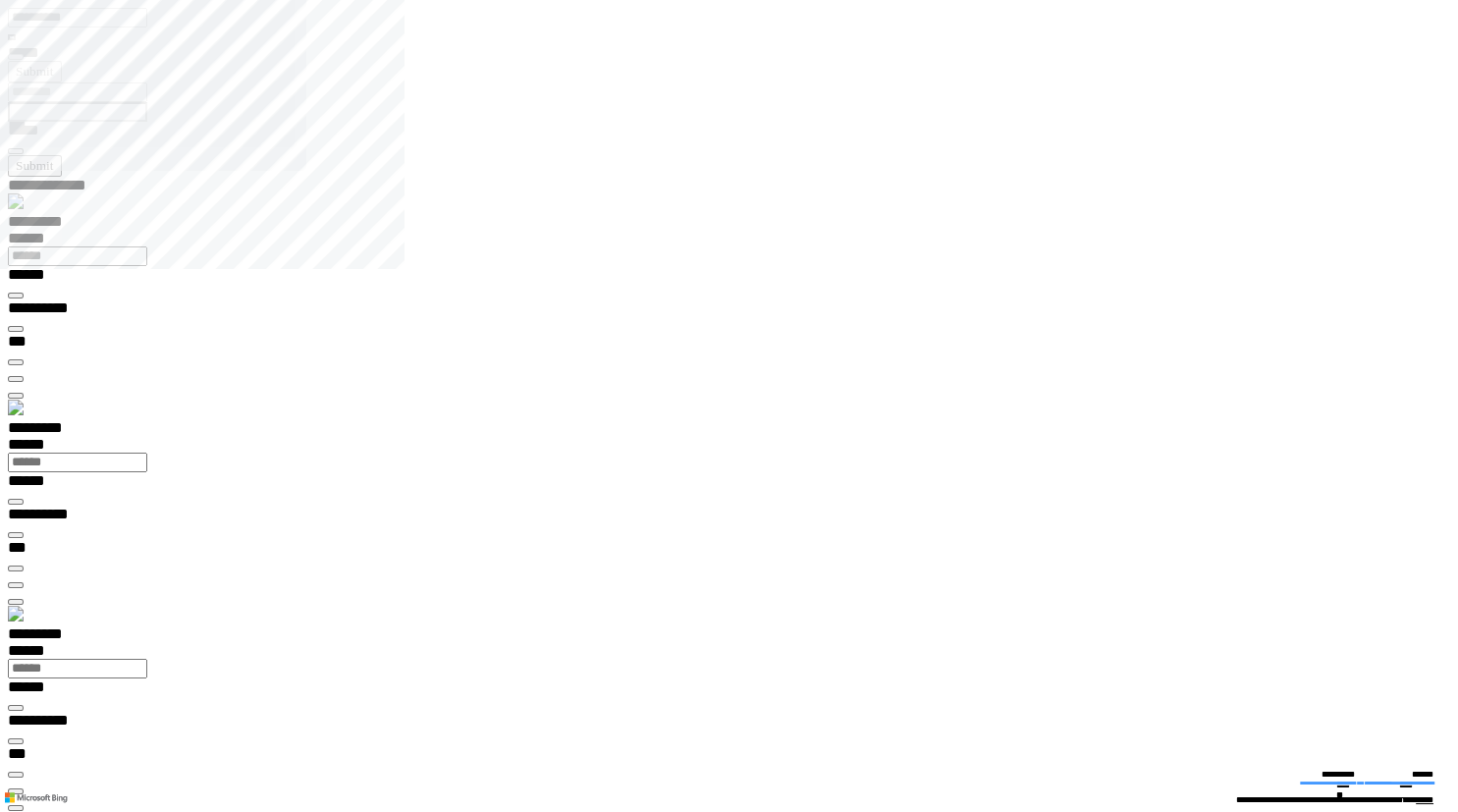 click at bounding box center [16, 14737] 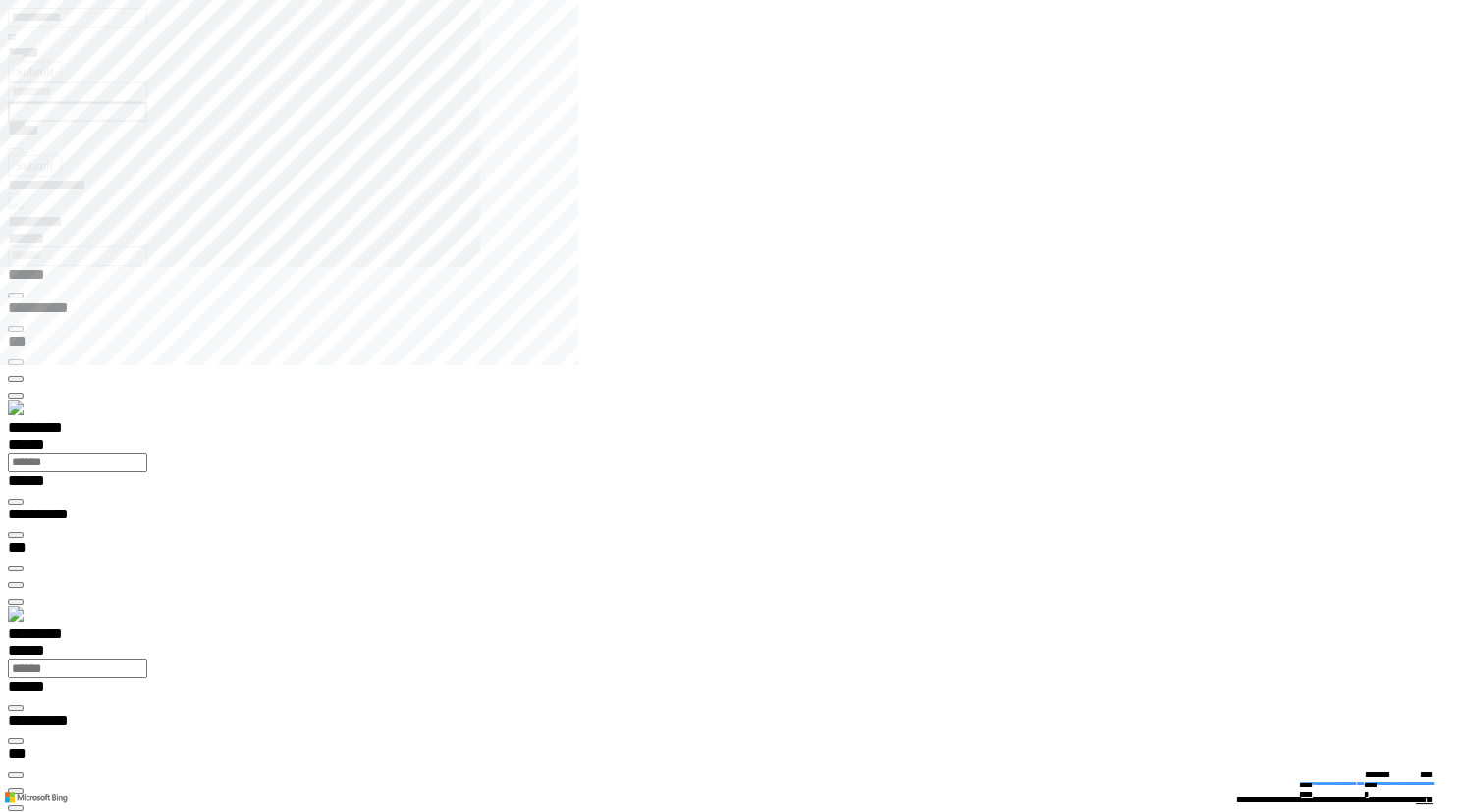 click on "**********" at bounding box center [73, 14105] 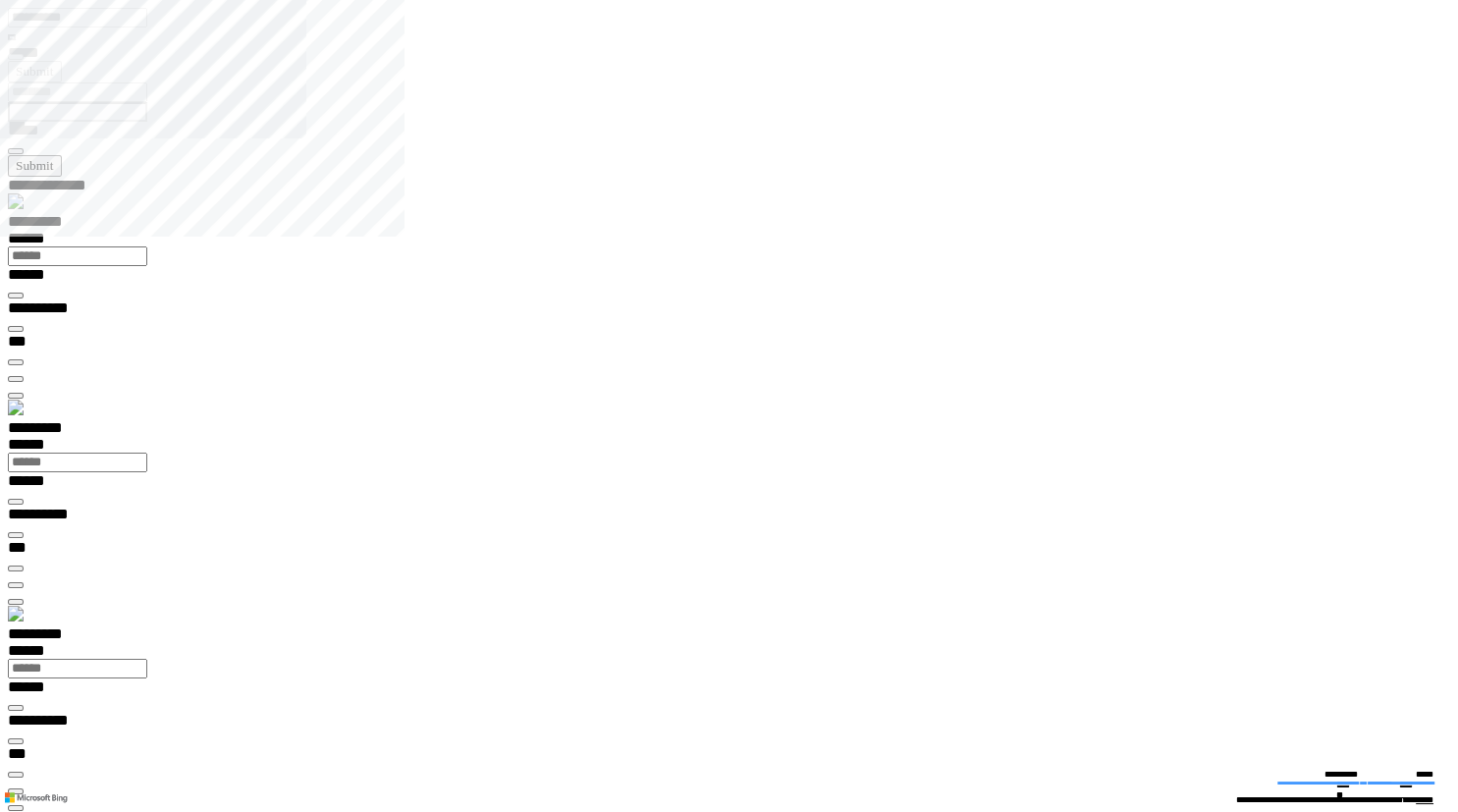 type on "**********" 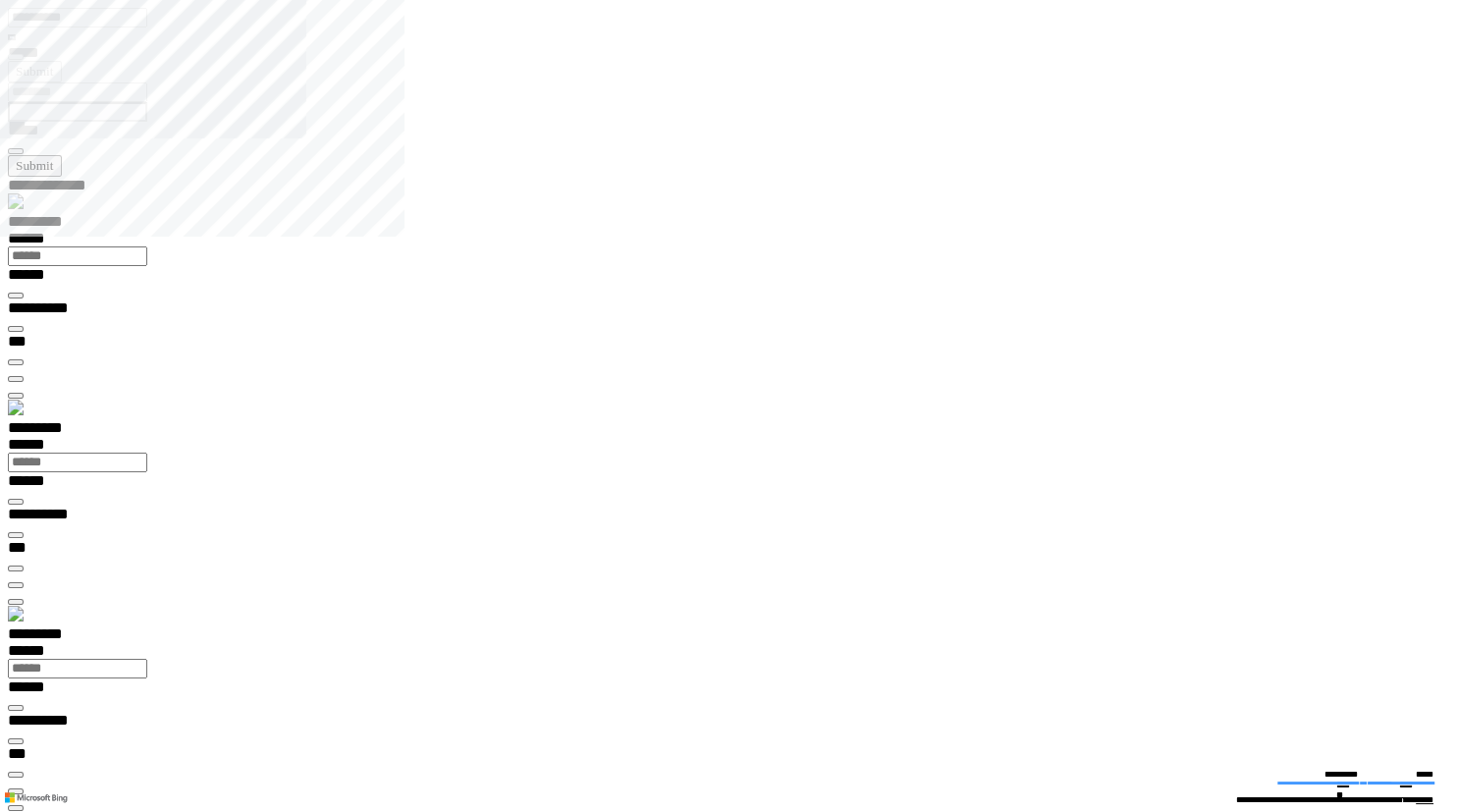 click on "**********" at bounding box center [38, 19569] 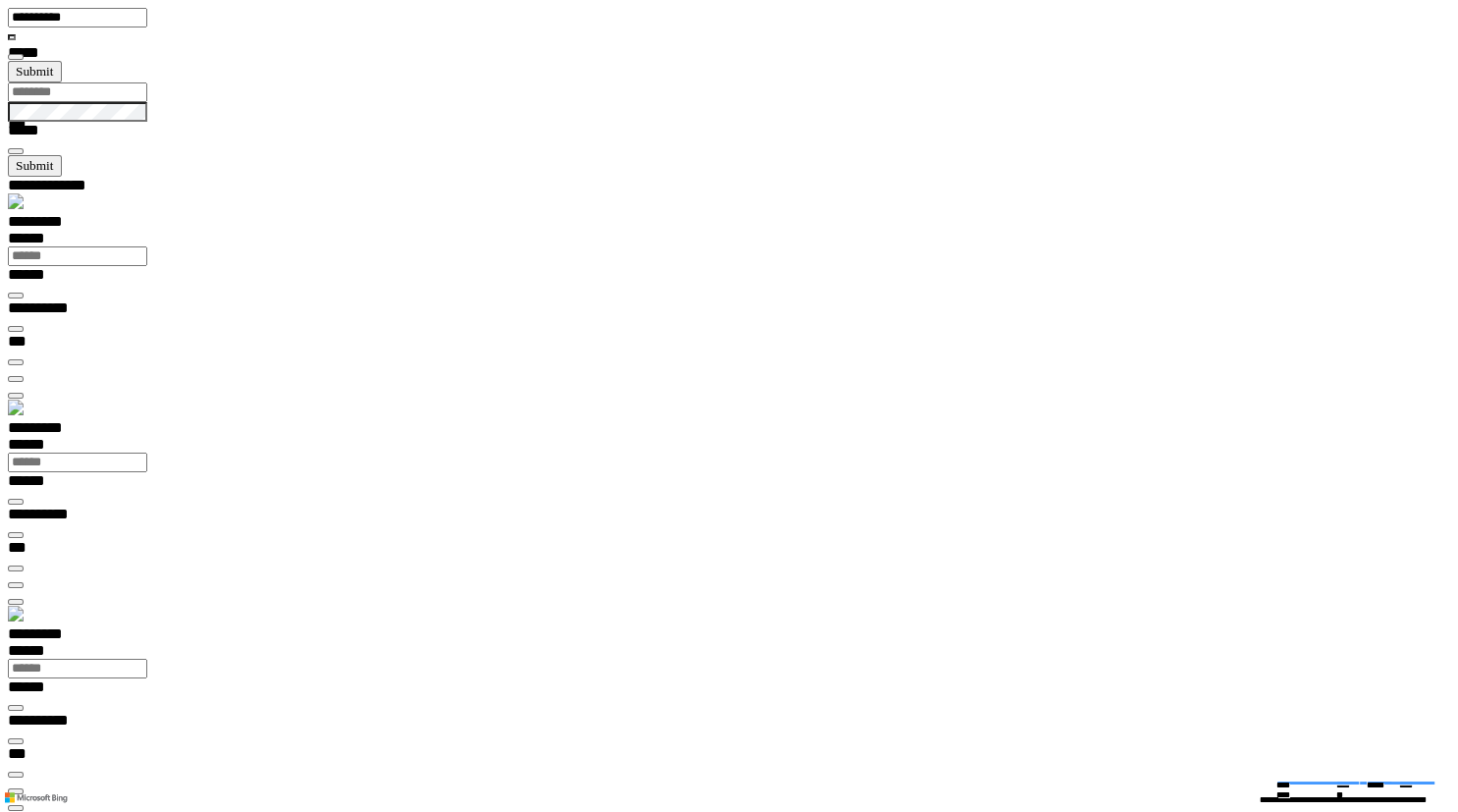 click at bounding box center (16, 14874) 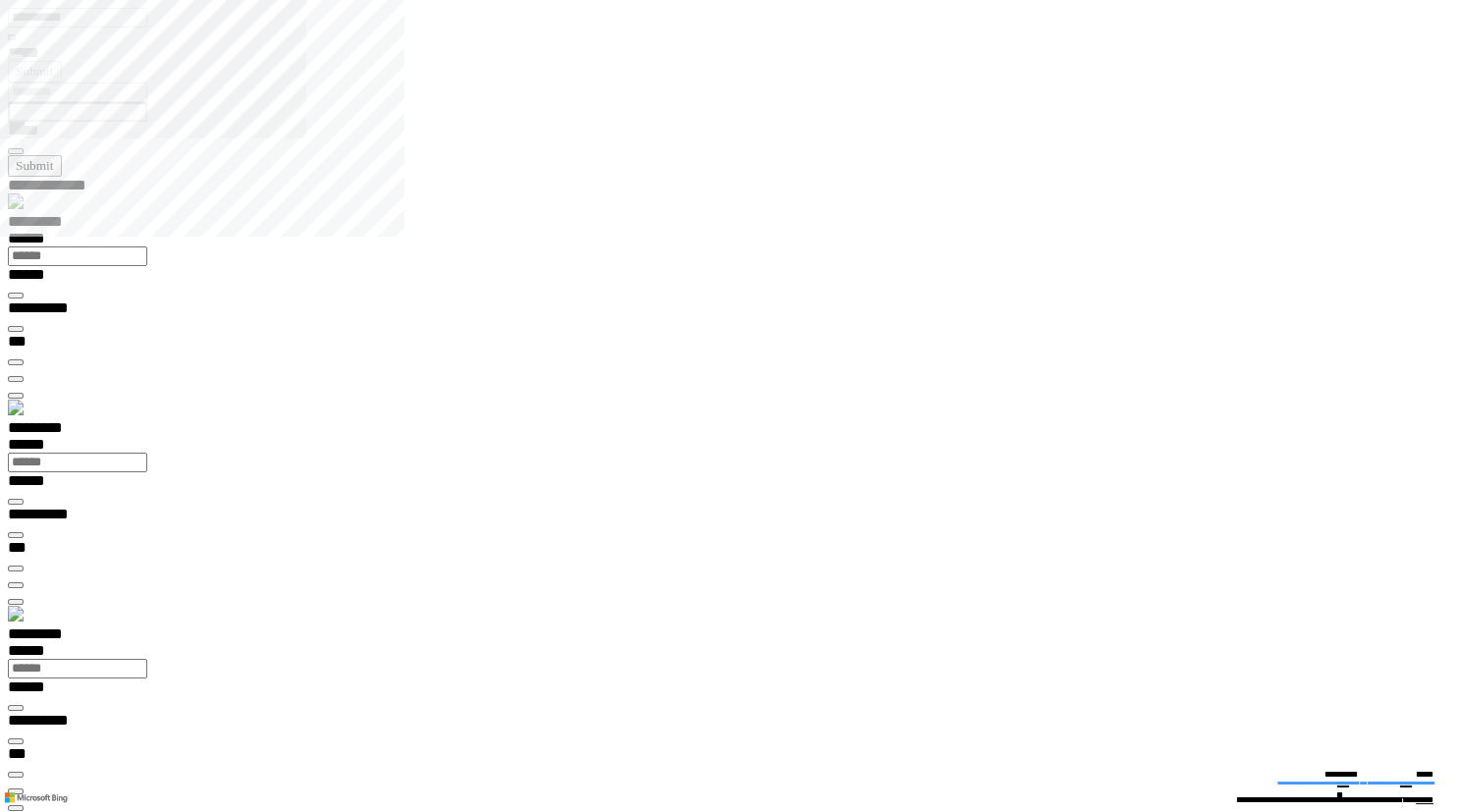 click on "**********" at bounding box center (38, 19569) 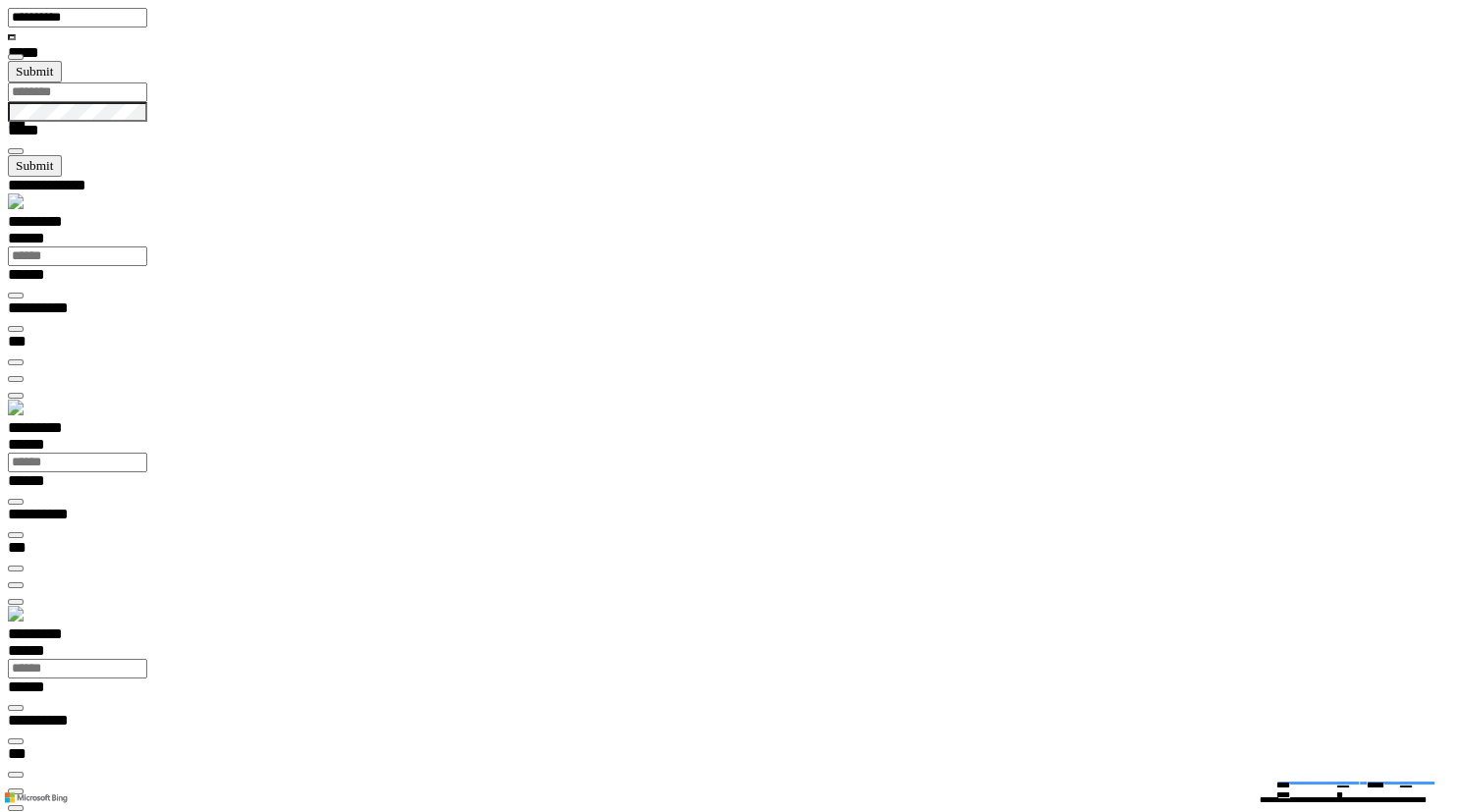 click at bounding box center [16, 14874] 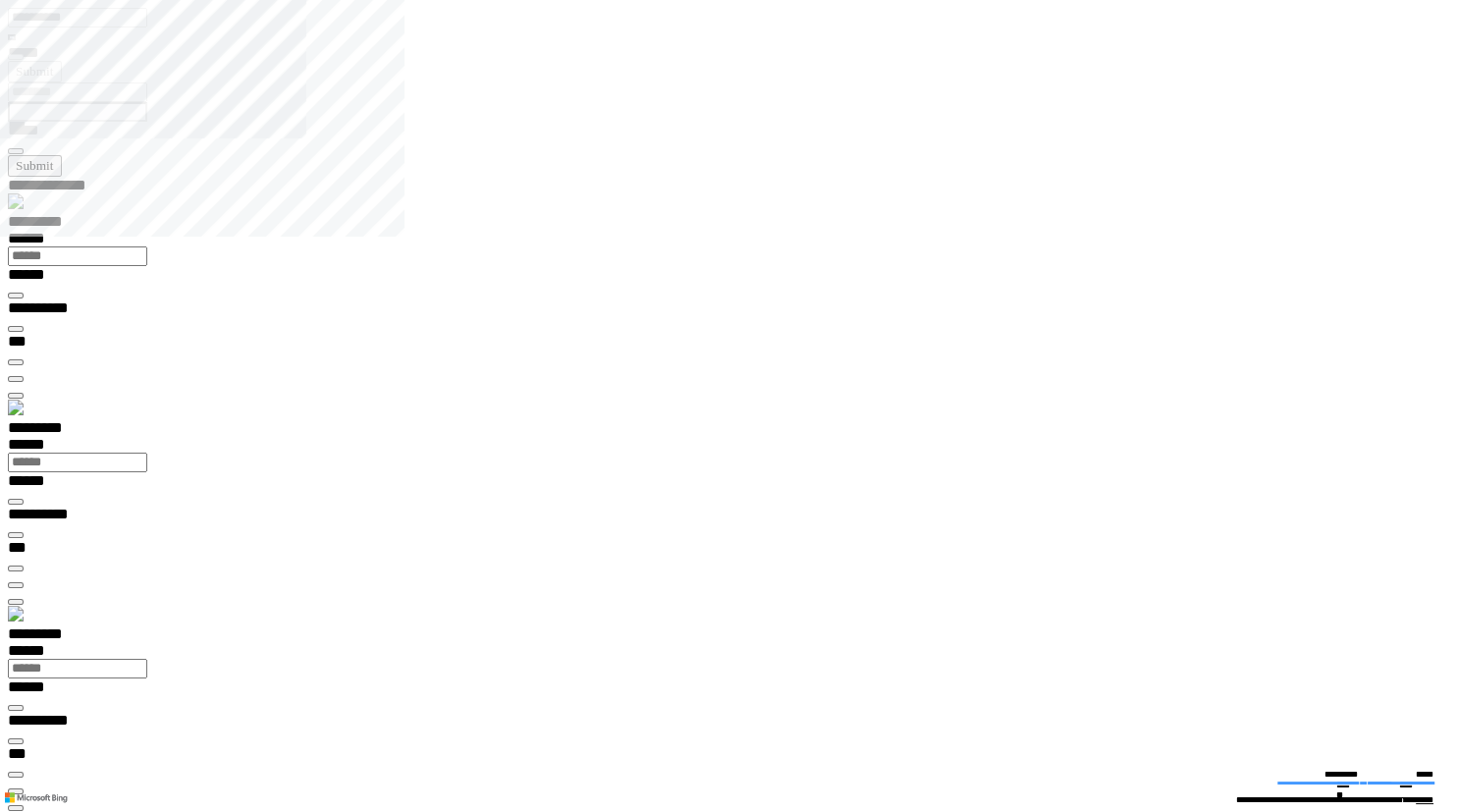 scroll, scrollTop: 98186, scrollLeft: 98182, axis: both 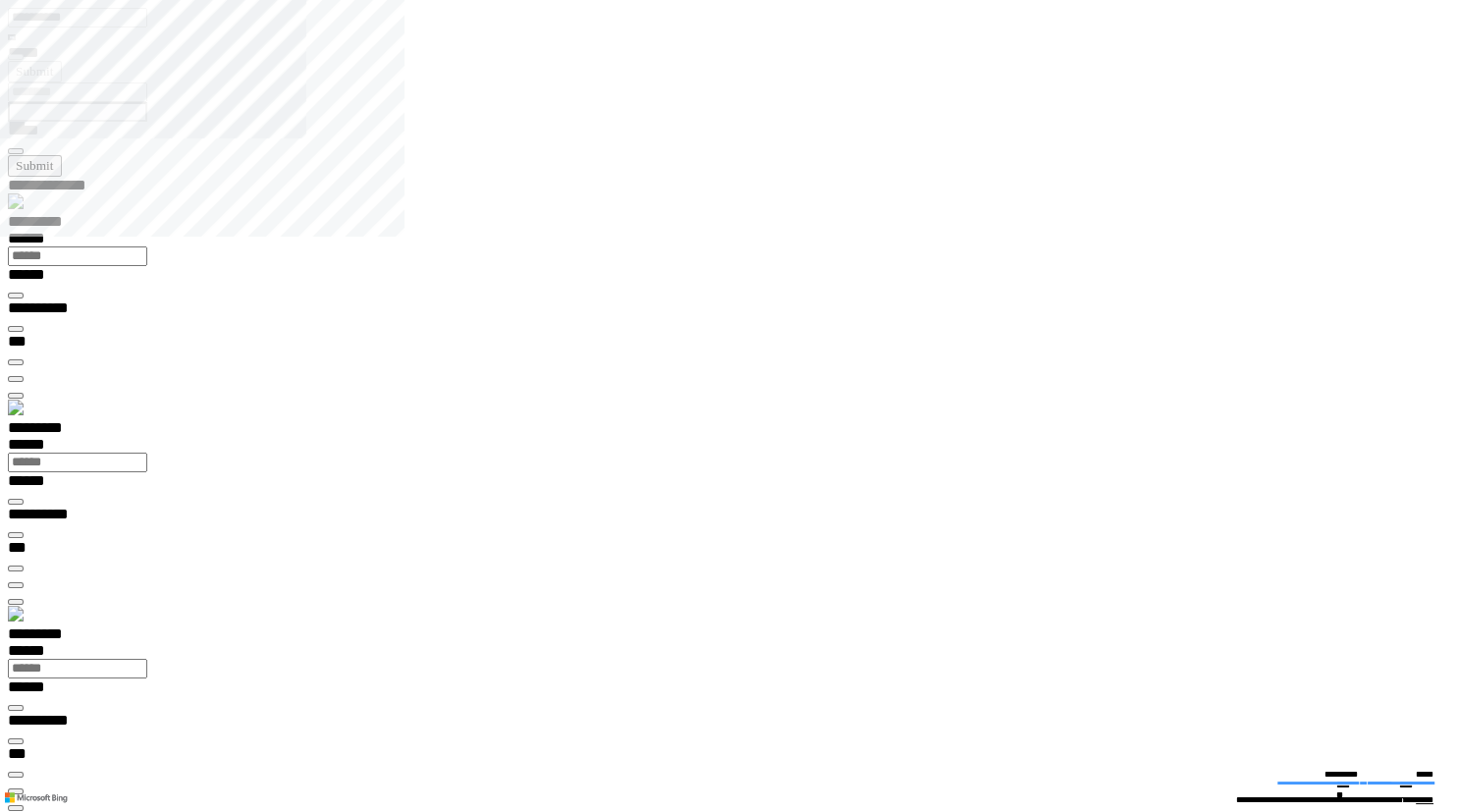 click at bounding box center (16, 18584) 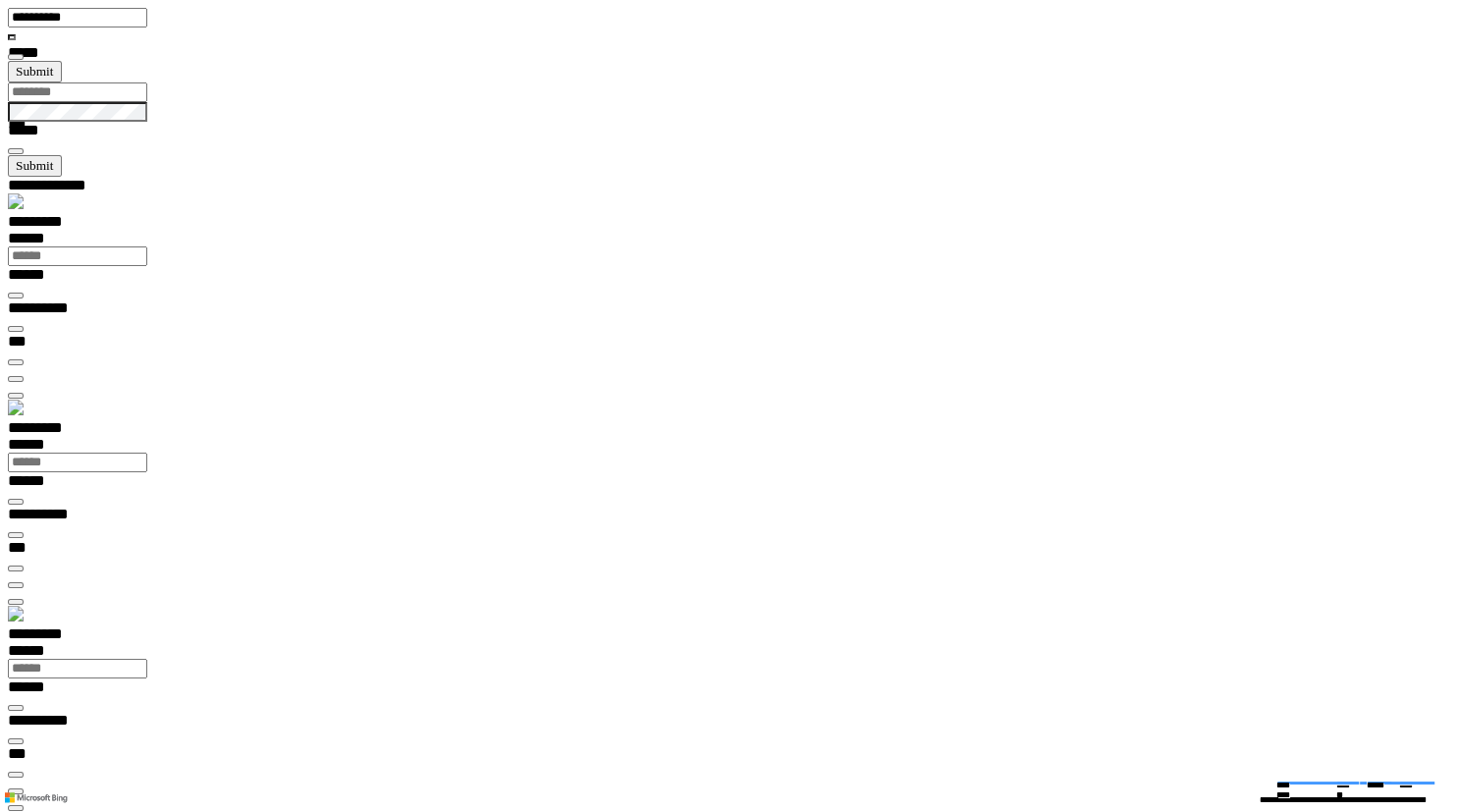 click at bounding box center [16, 14874] 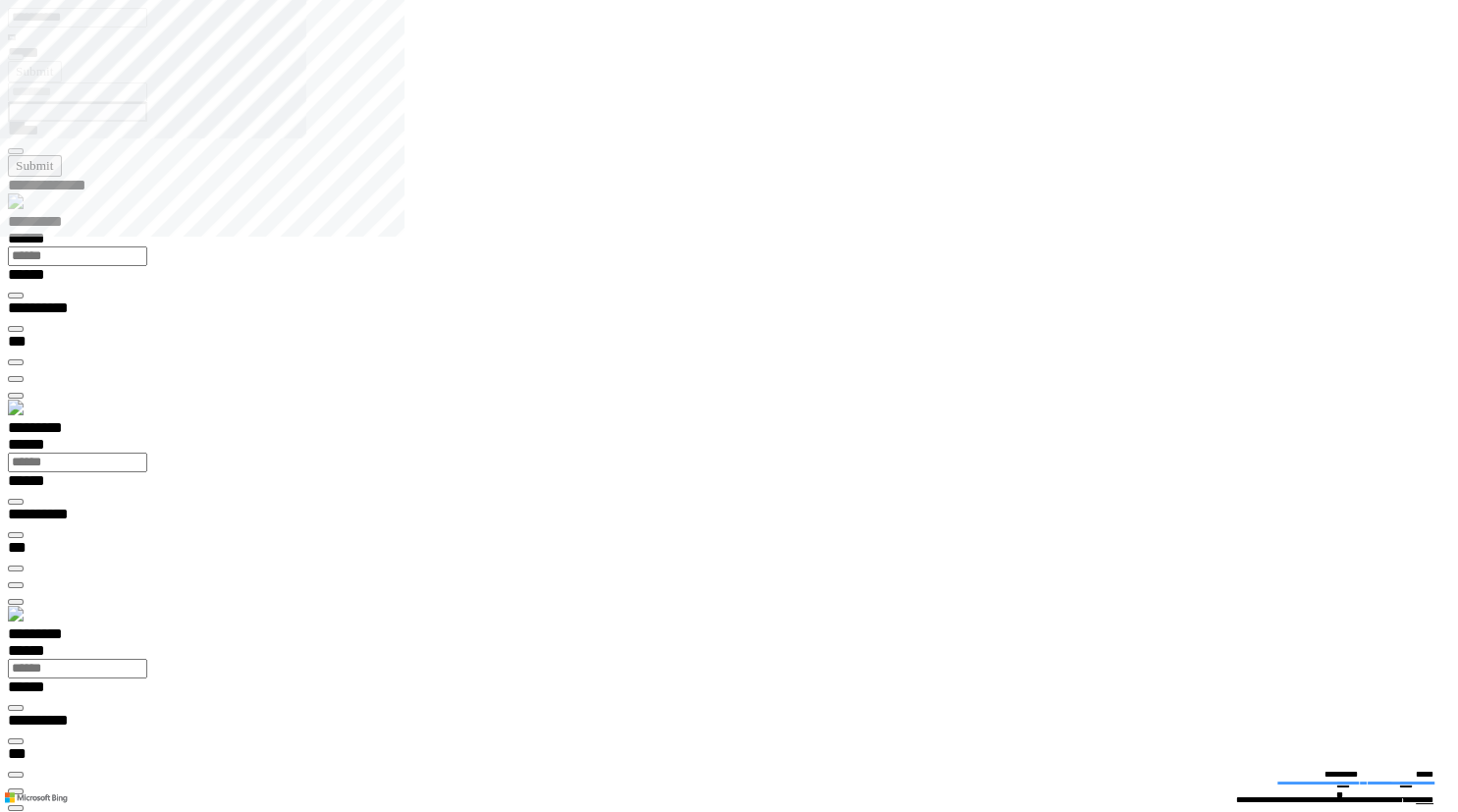click at bounding box center (16, 14803) 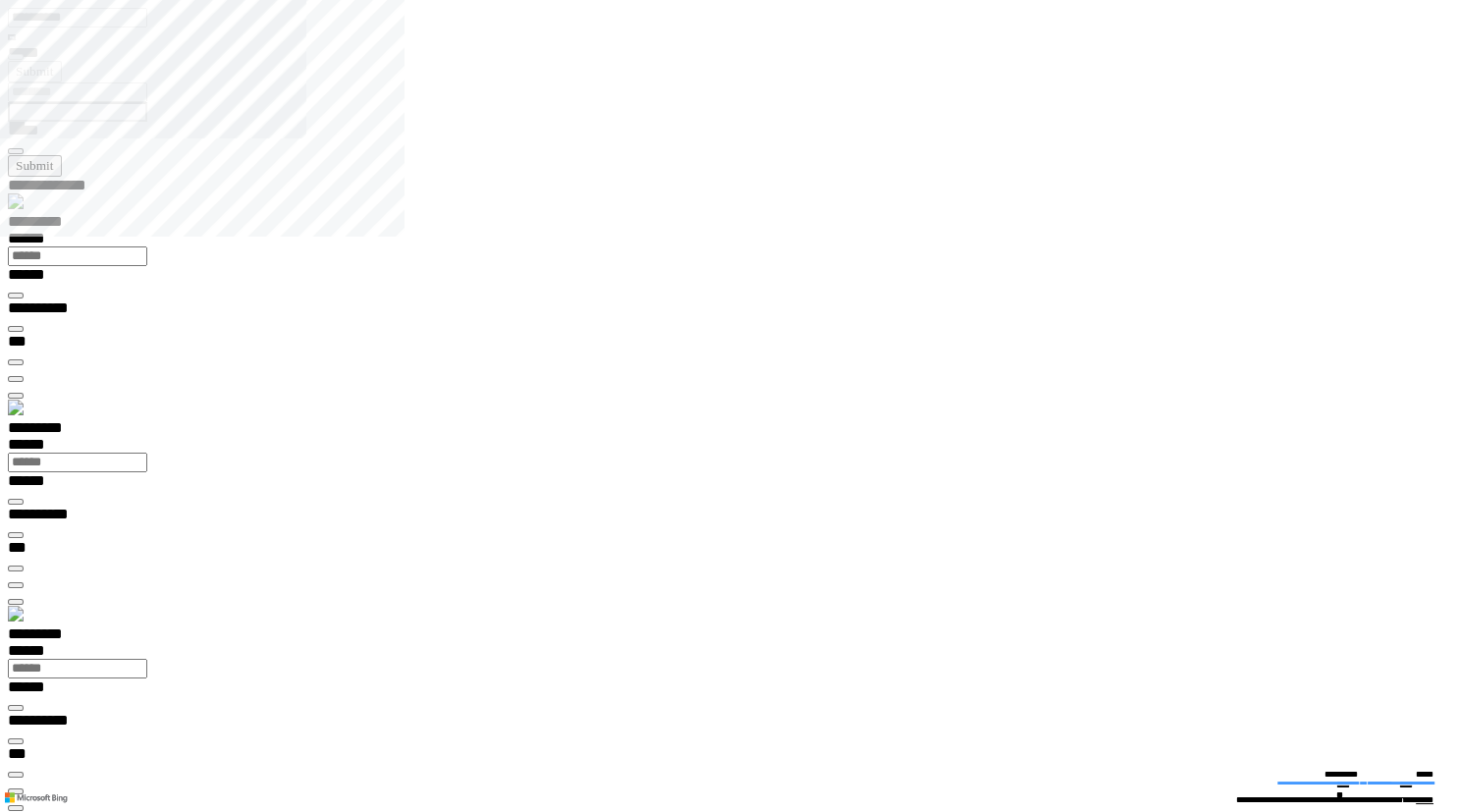 scroll, scrollTop: 97477, scrollLeft: 97985, axis: both 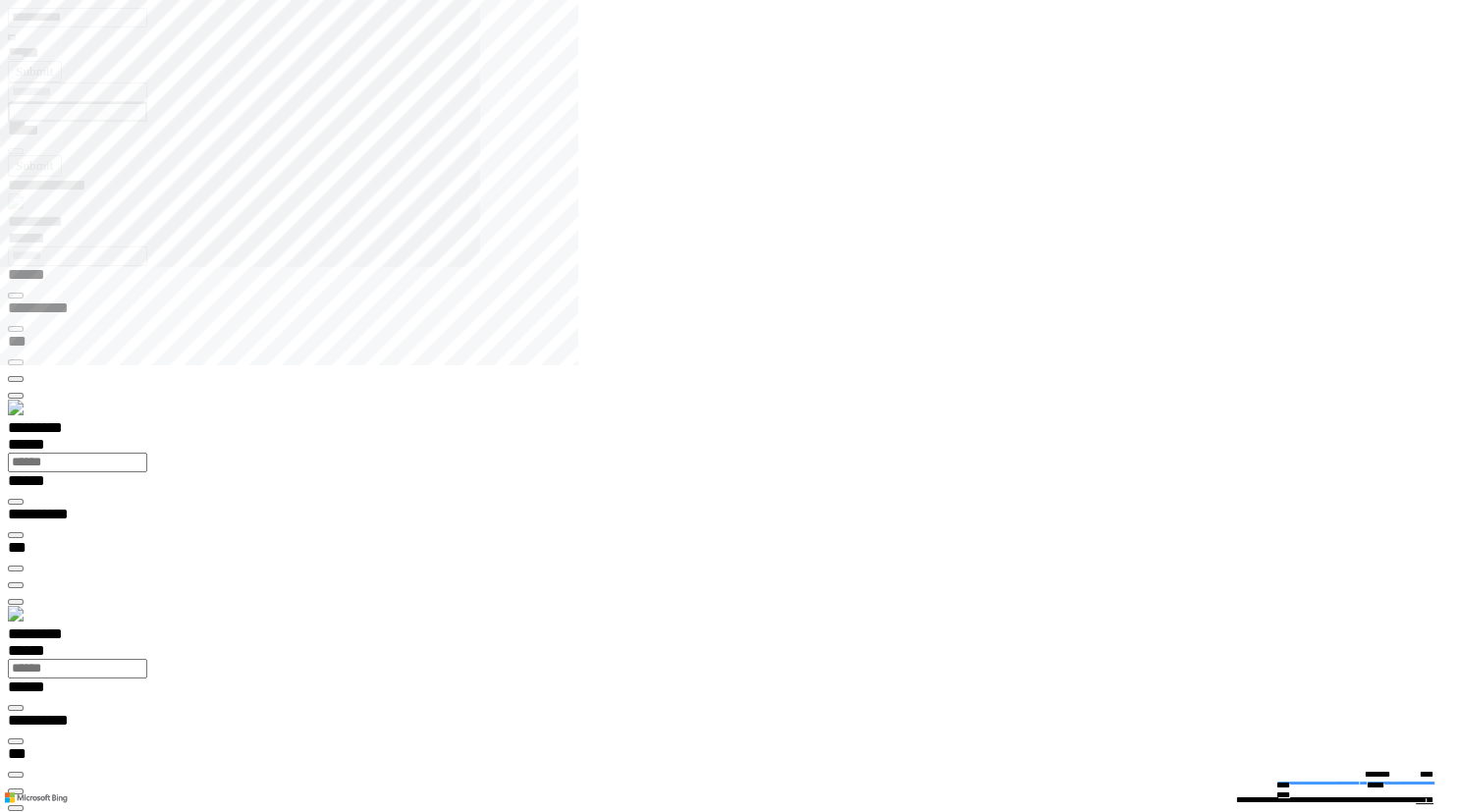 click on "**********" at bounding box center [69, 13834] 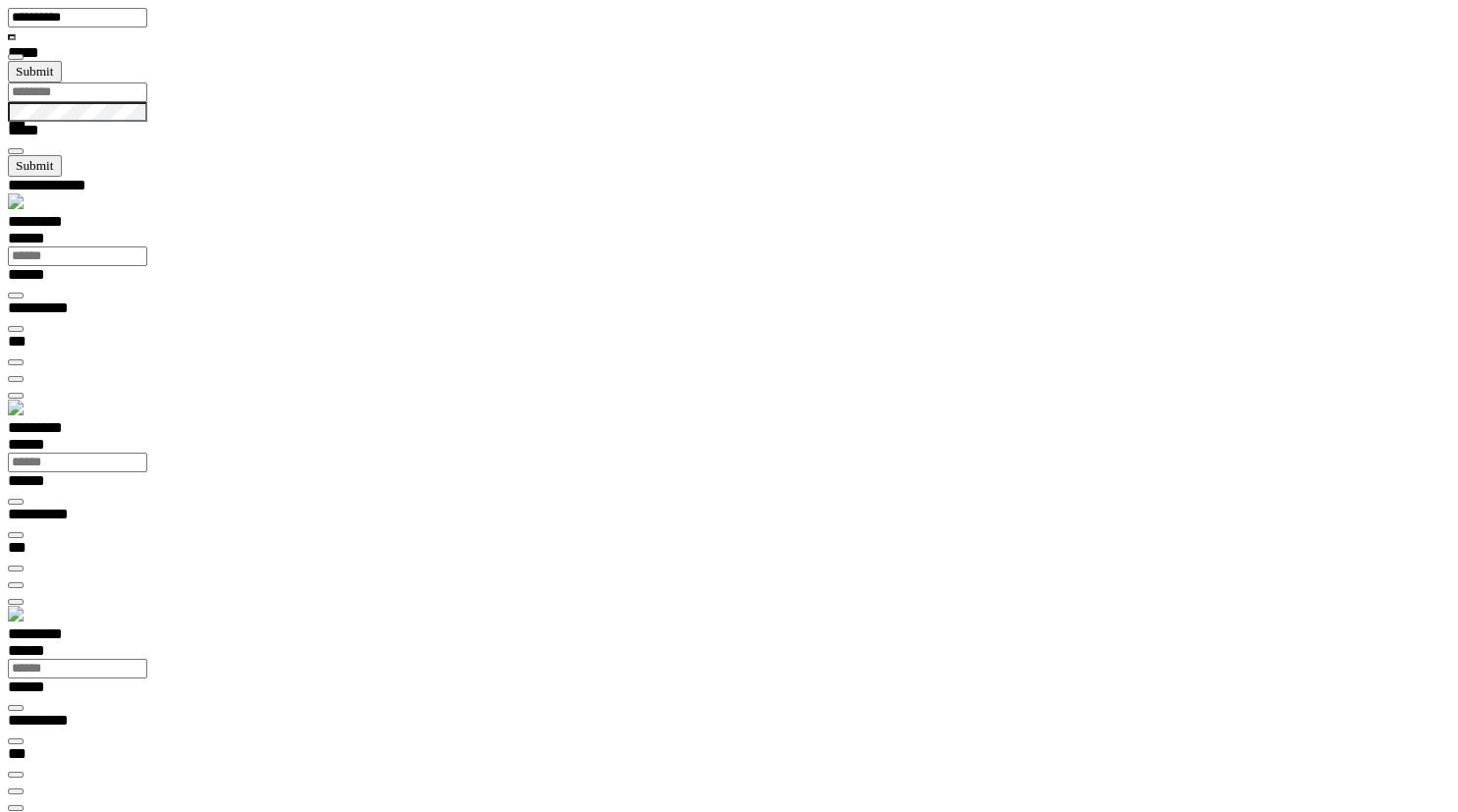 scroll, scrollTop: 97477, scrollLeft: 97985, axis: both 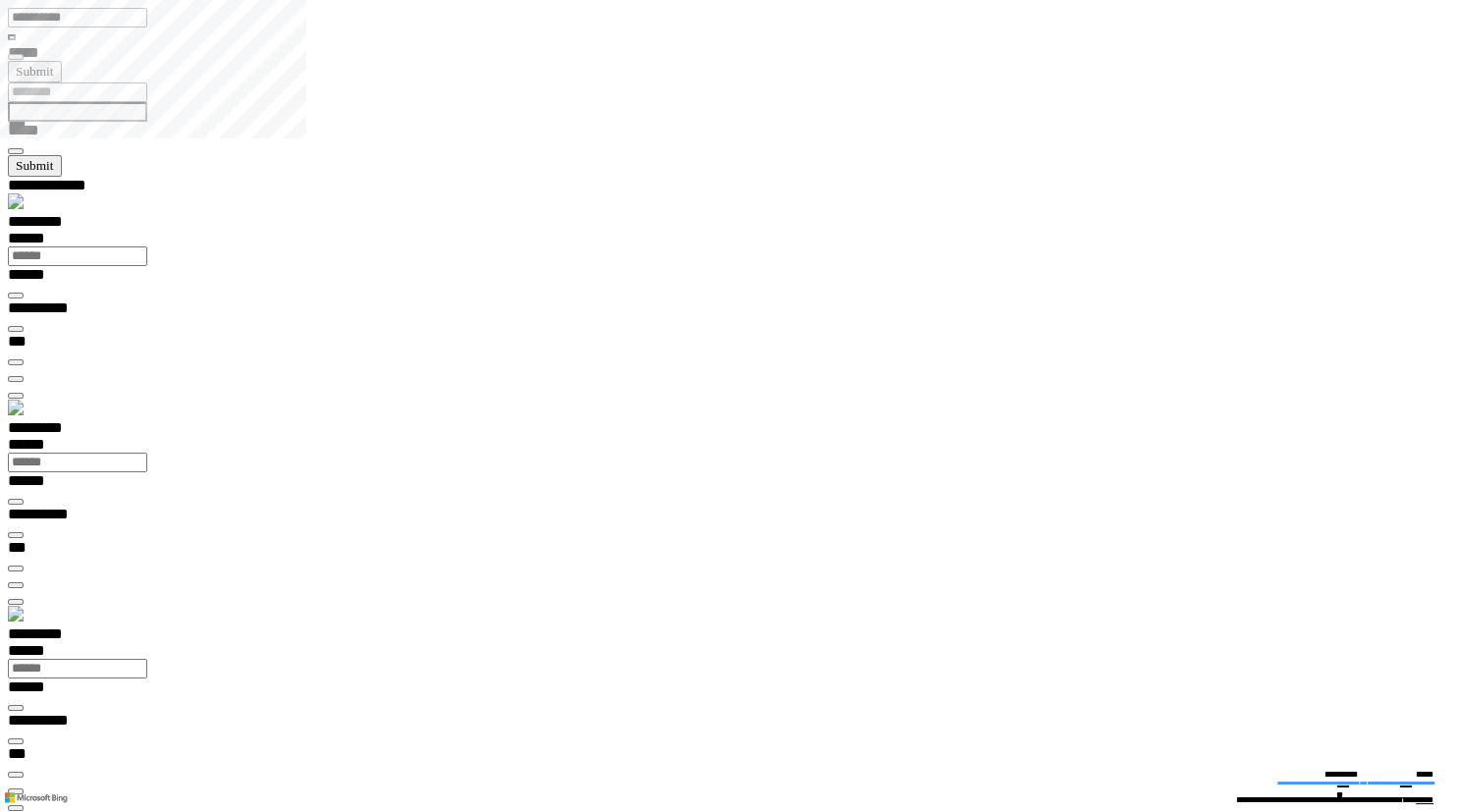 type on "**********" 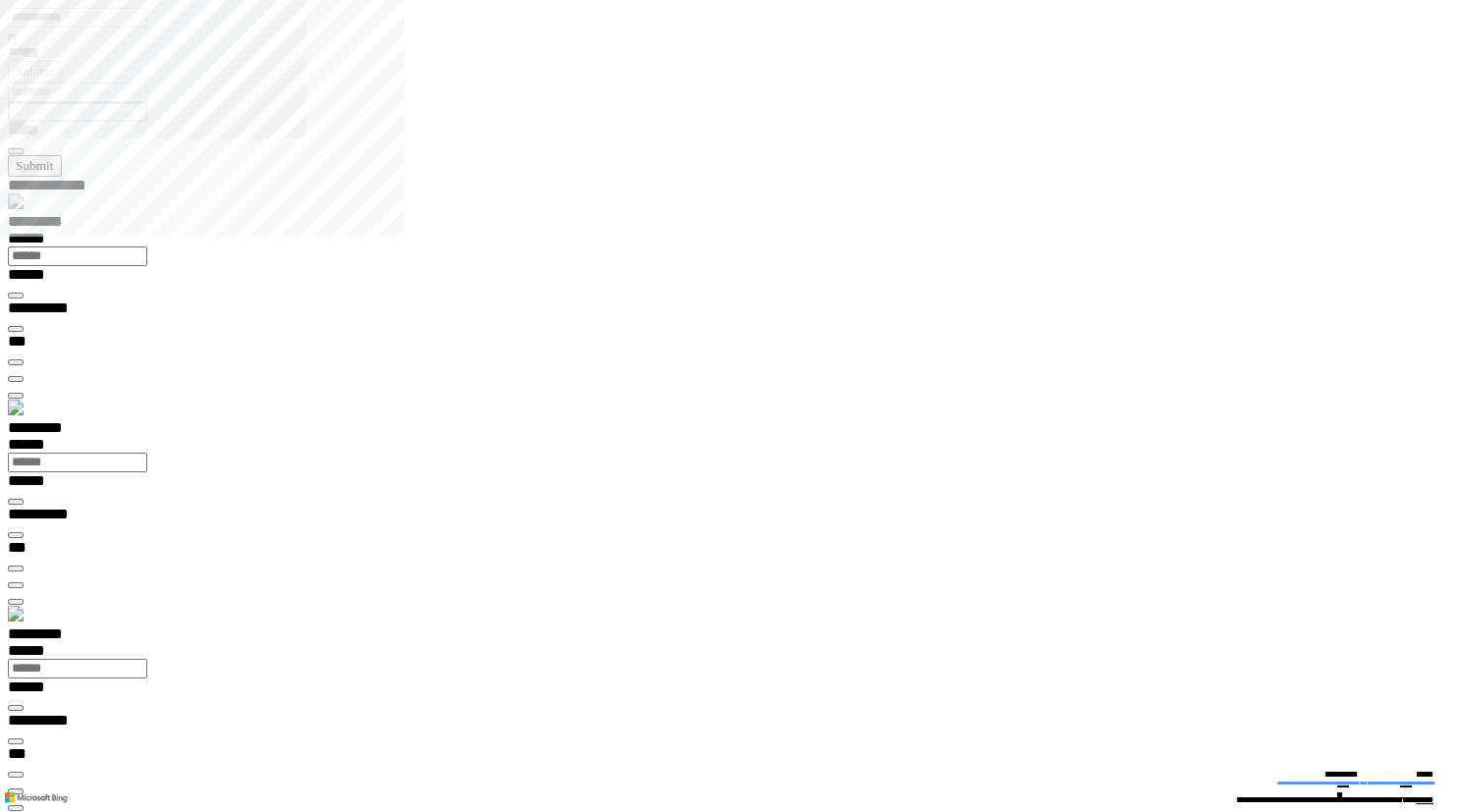 click at bounding box center [16, 18645] 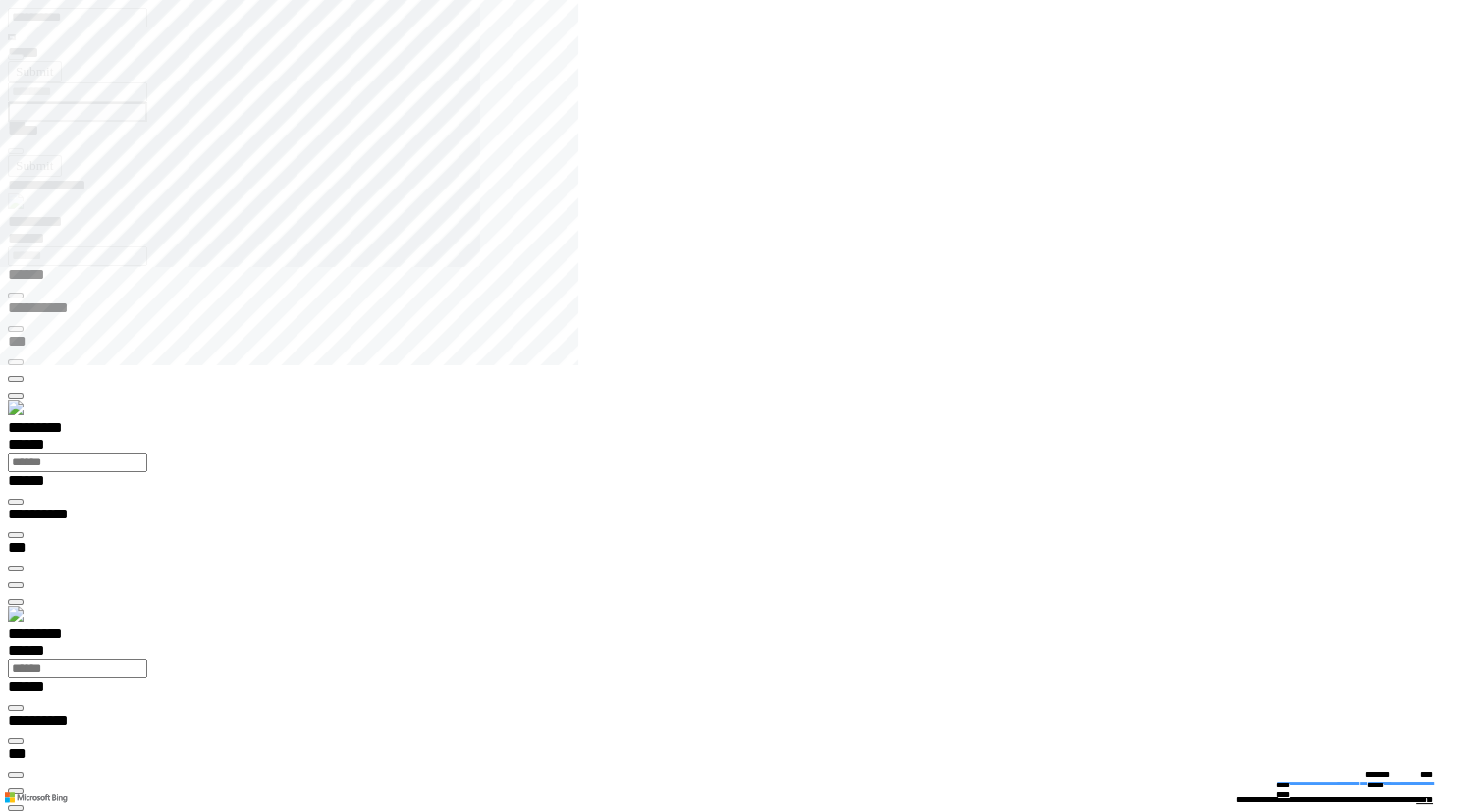 click on "**********" at bounding box center [442, 14105] 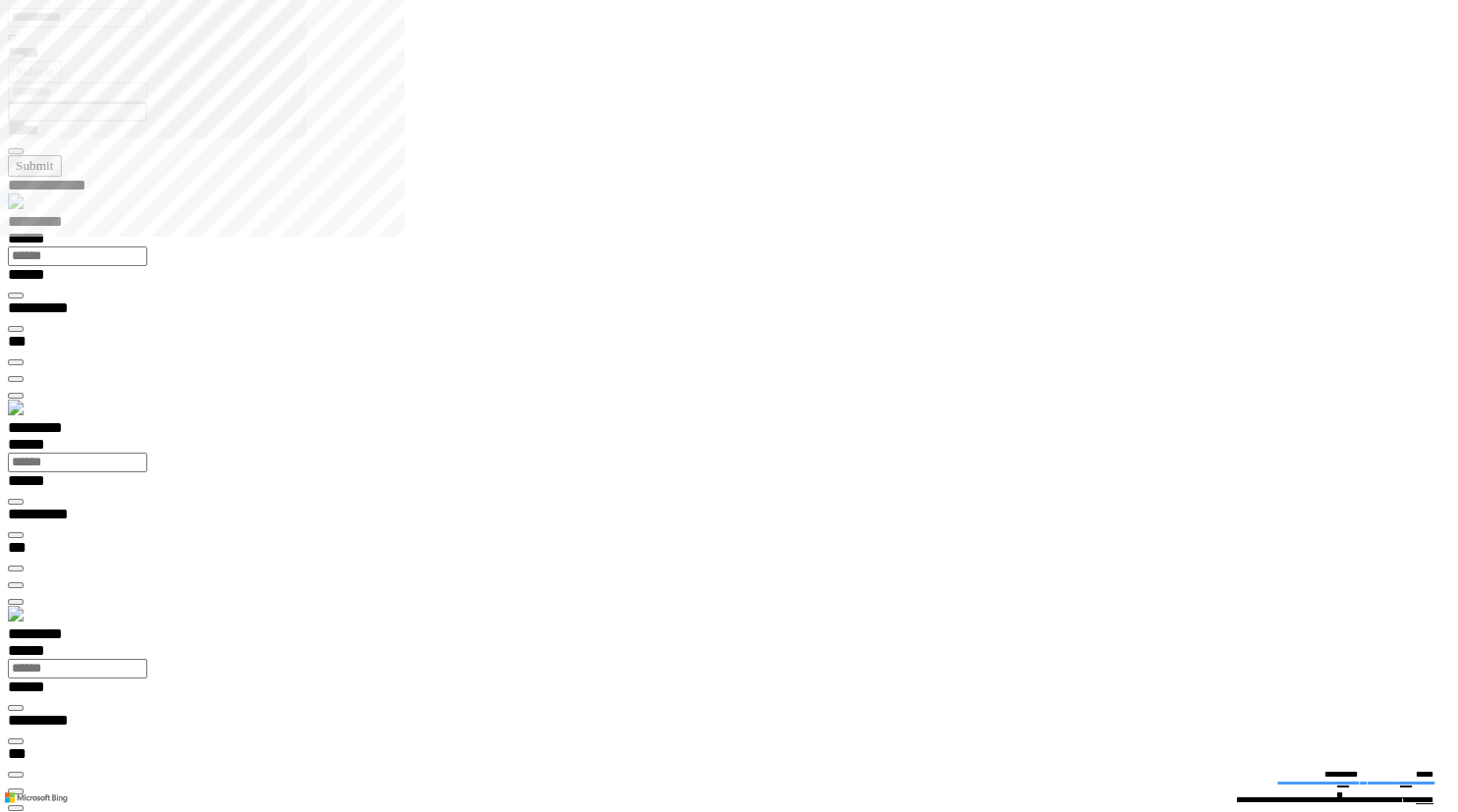 type on "**********" 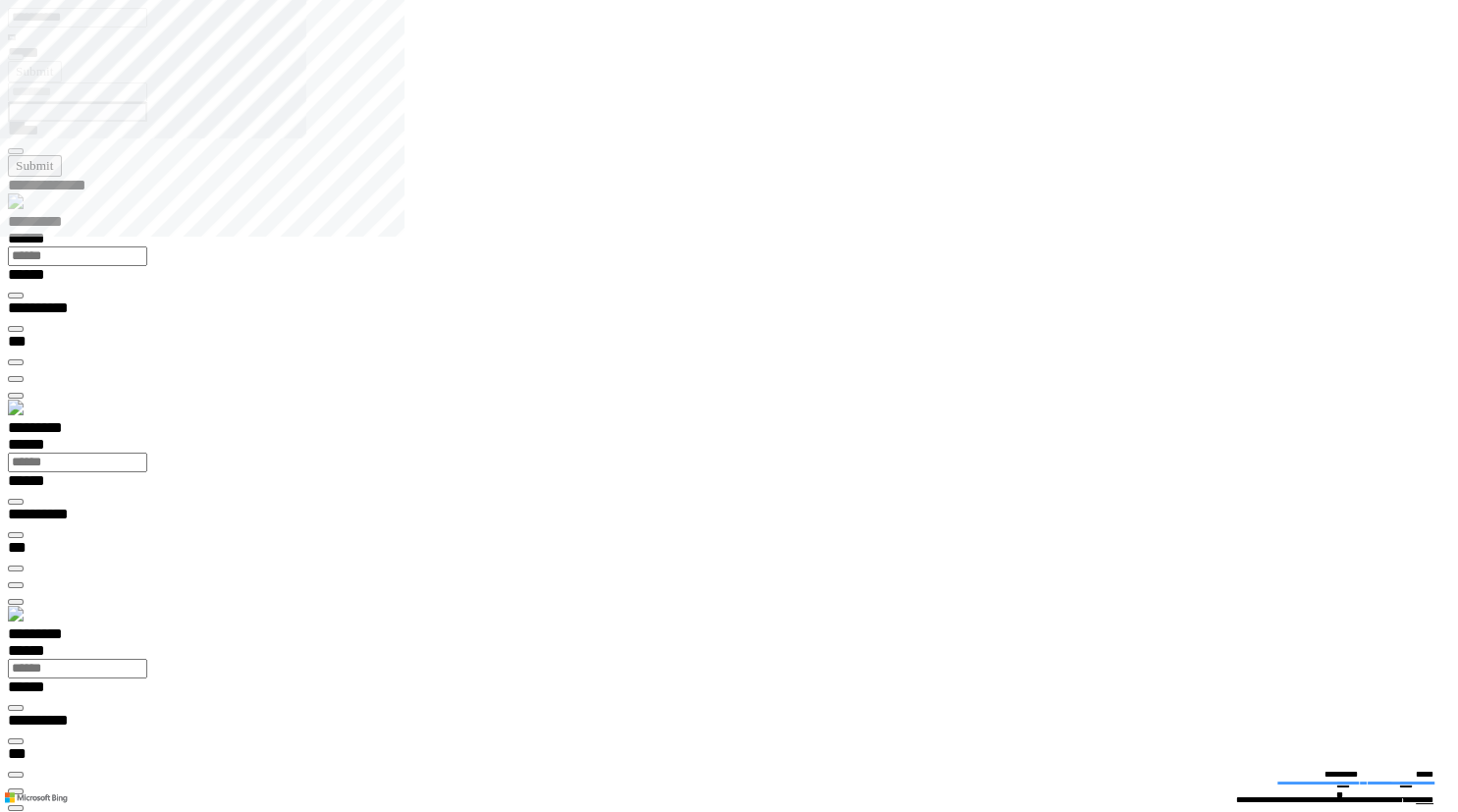 click at bounding box center [16, 14803] 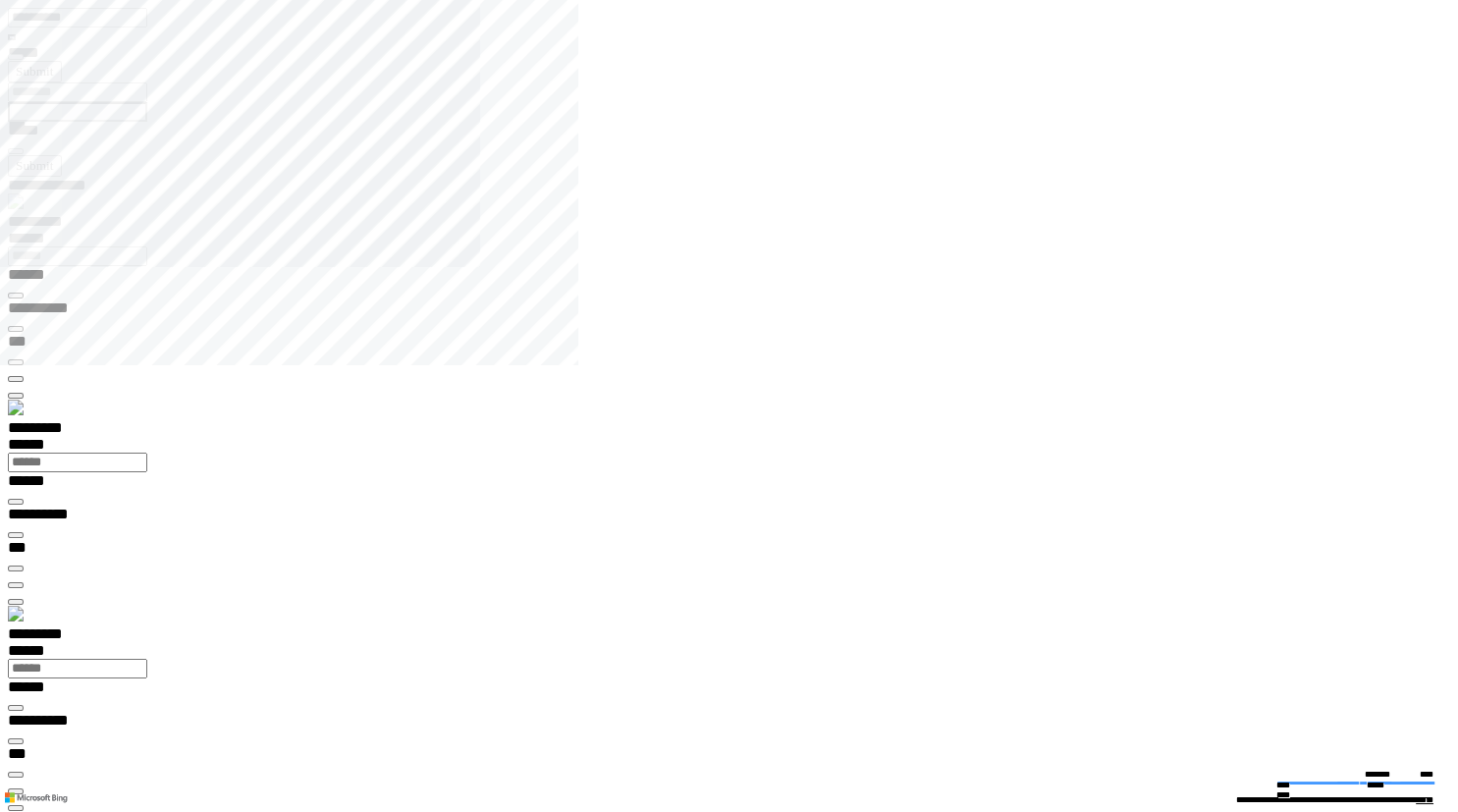 click on "**********" at bounding box center (69, 14376) 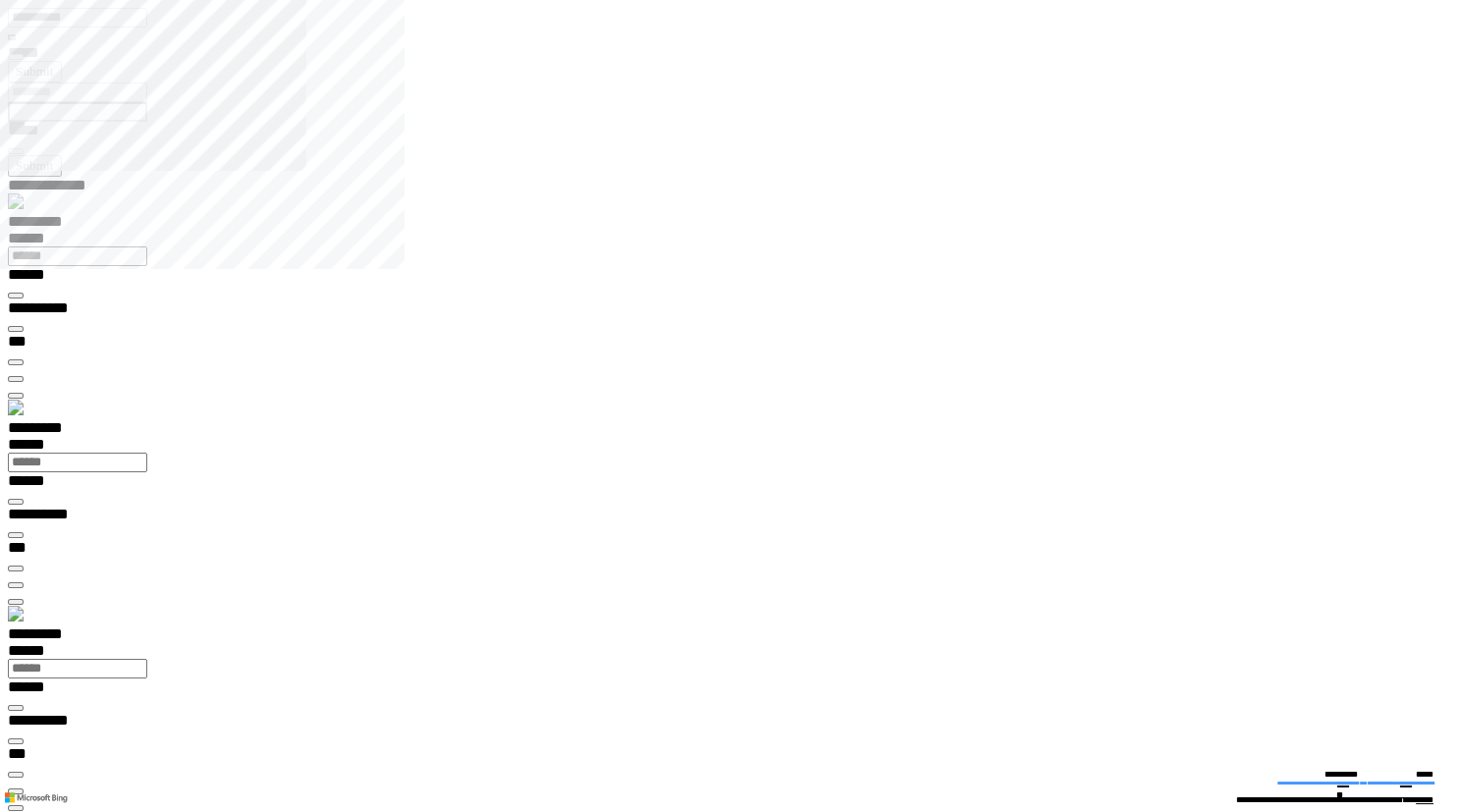 type on "**********" 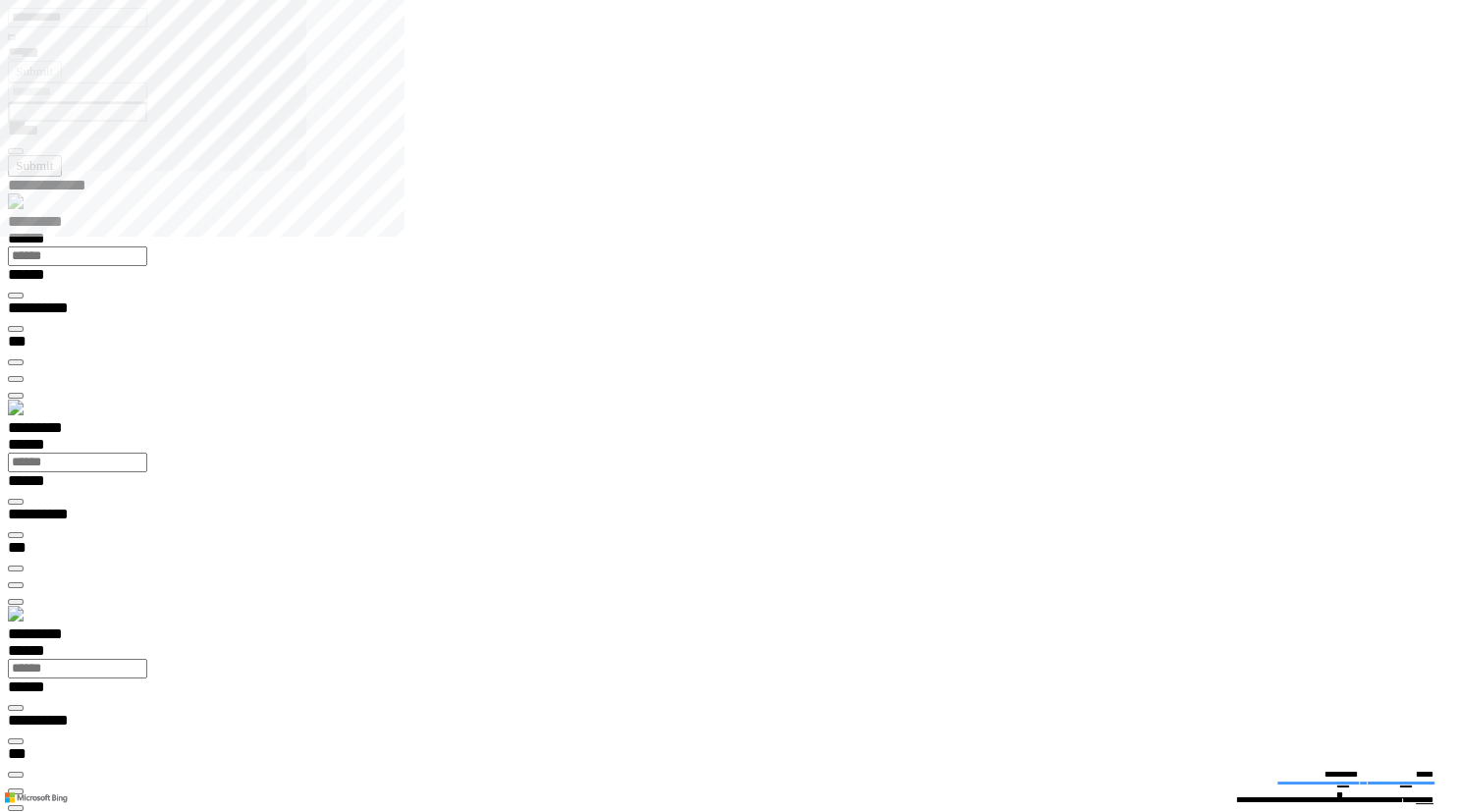 click on "**********" at bounding box center [38, 19569] 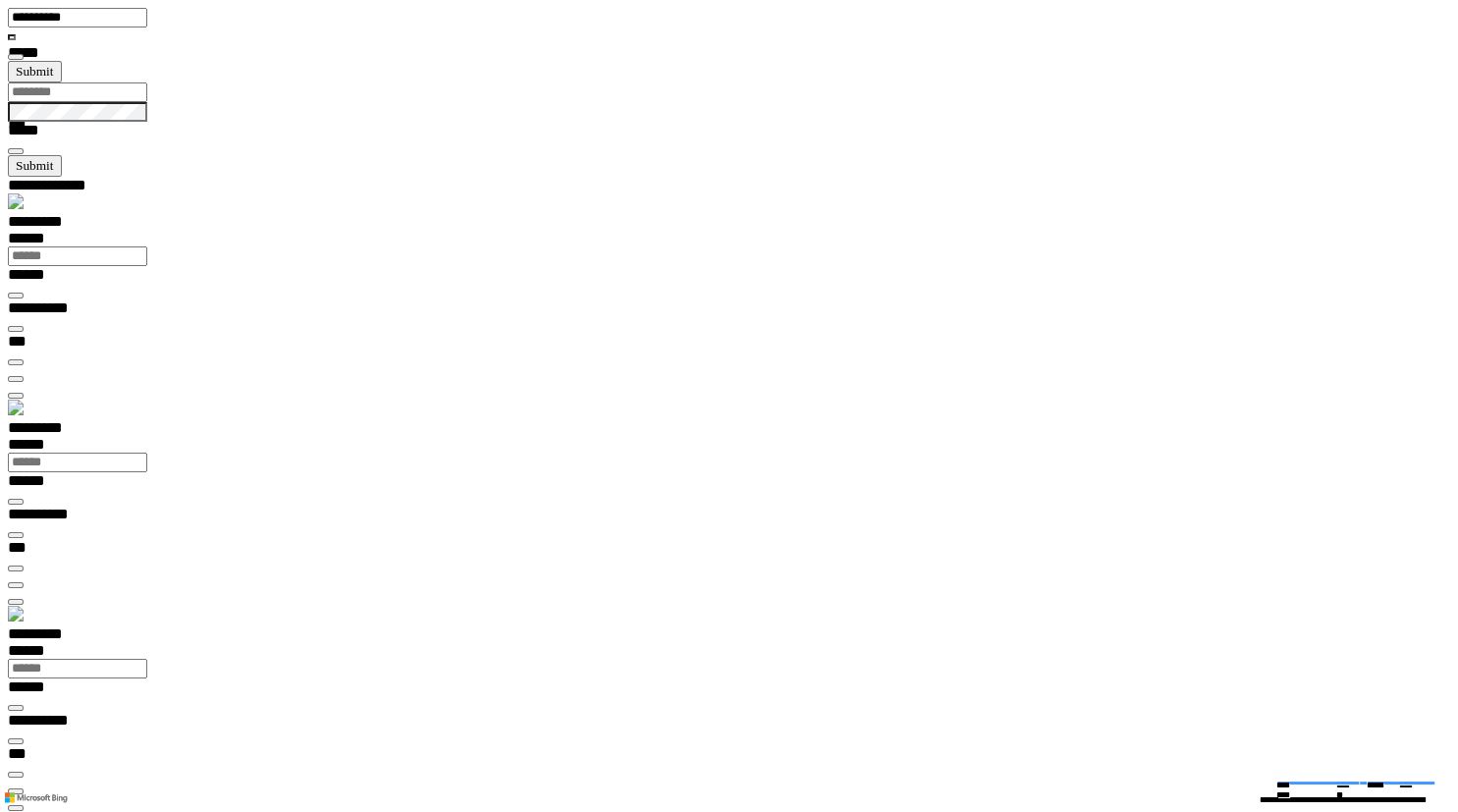 click at bounding box center (16, 14874) 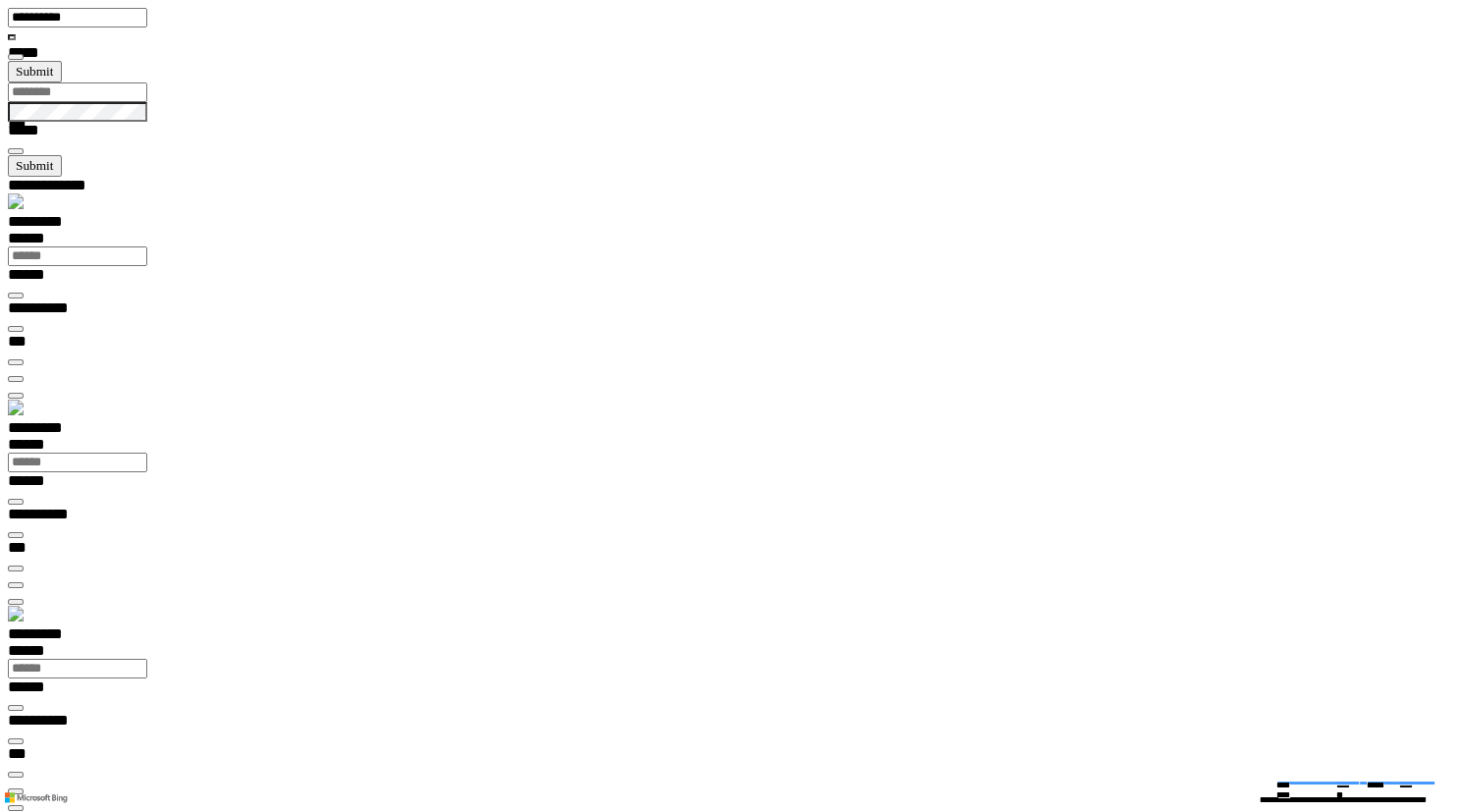 scroll, scrollTop: 98186, scrollLeft: 98182, axis: both 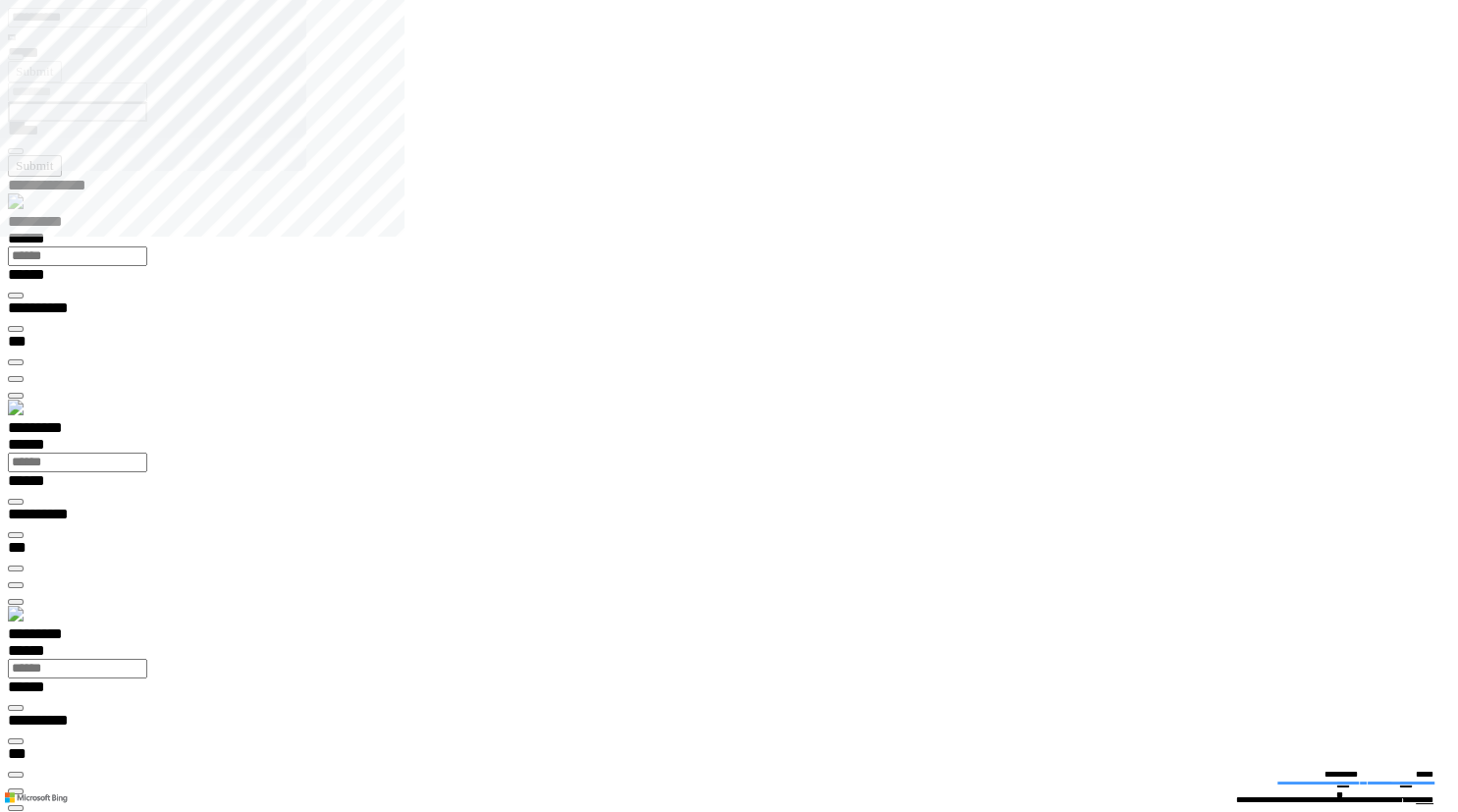 click at bounding box center [16, 18584] 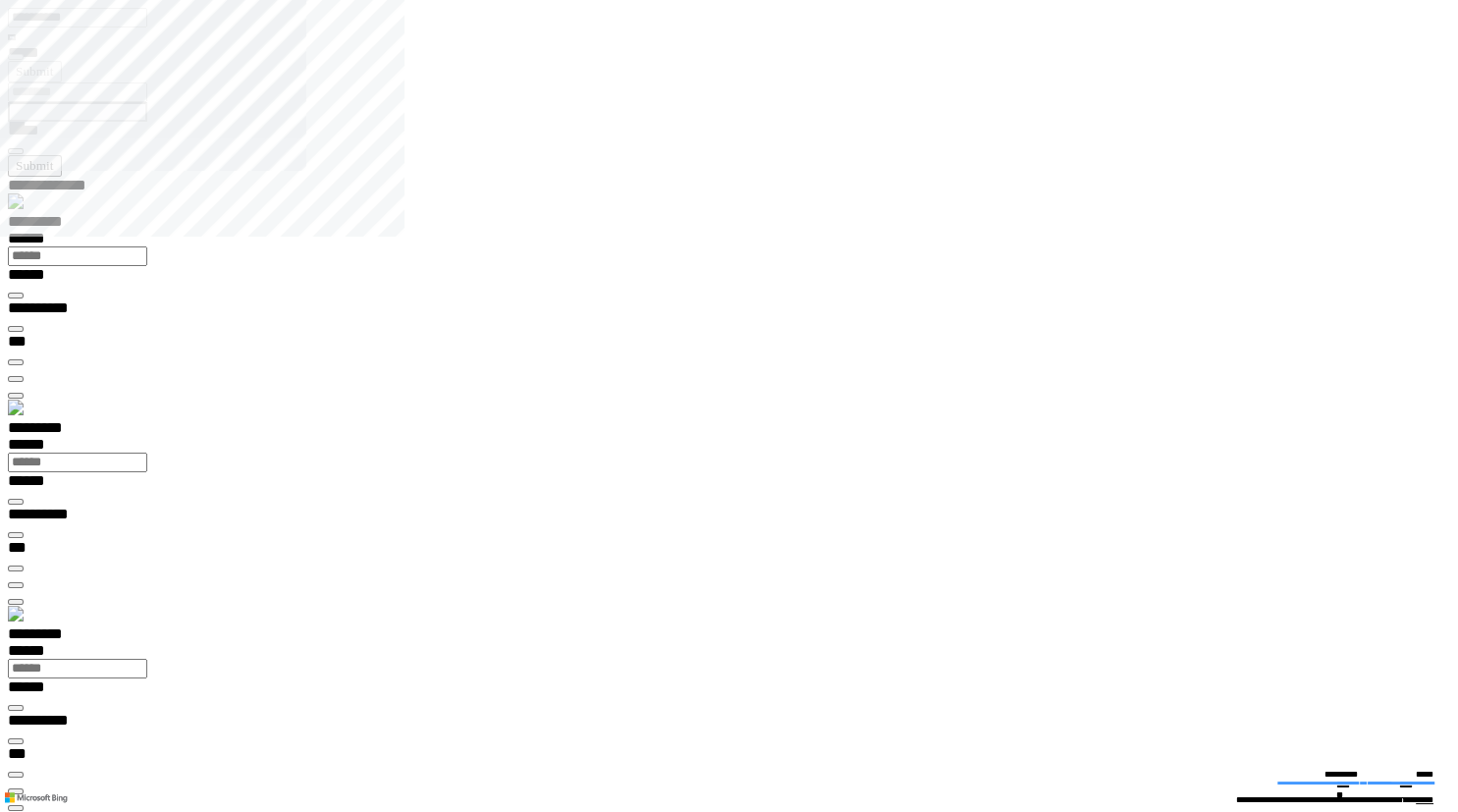 click on "Tech Note" at bounding box center (83, 27341) 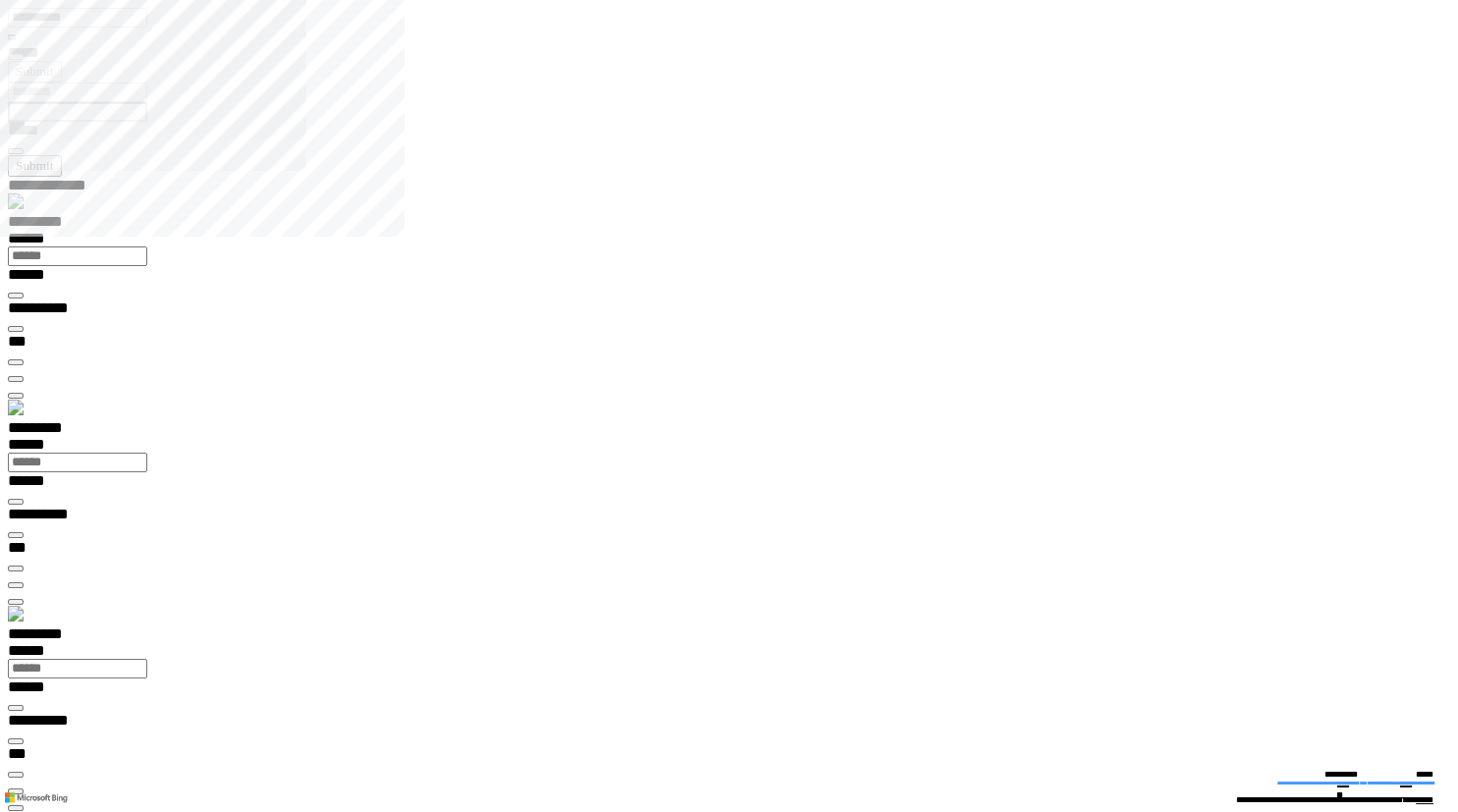 type on "********" 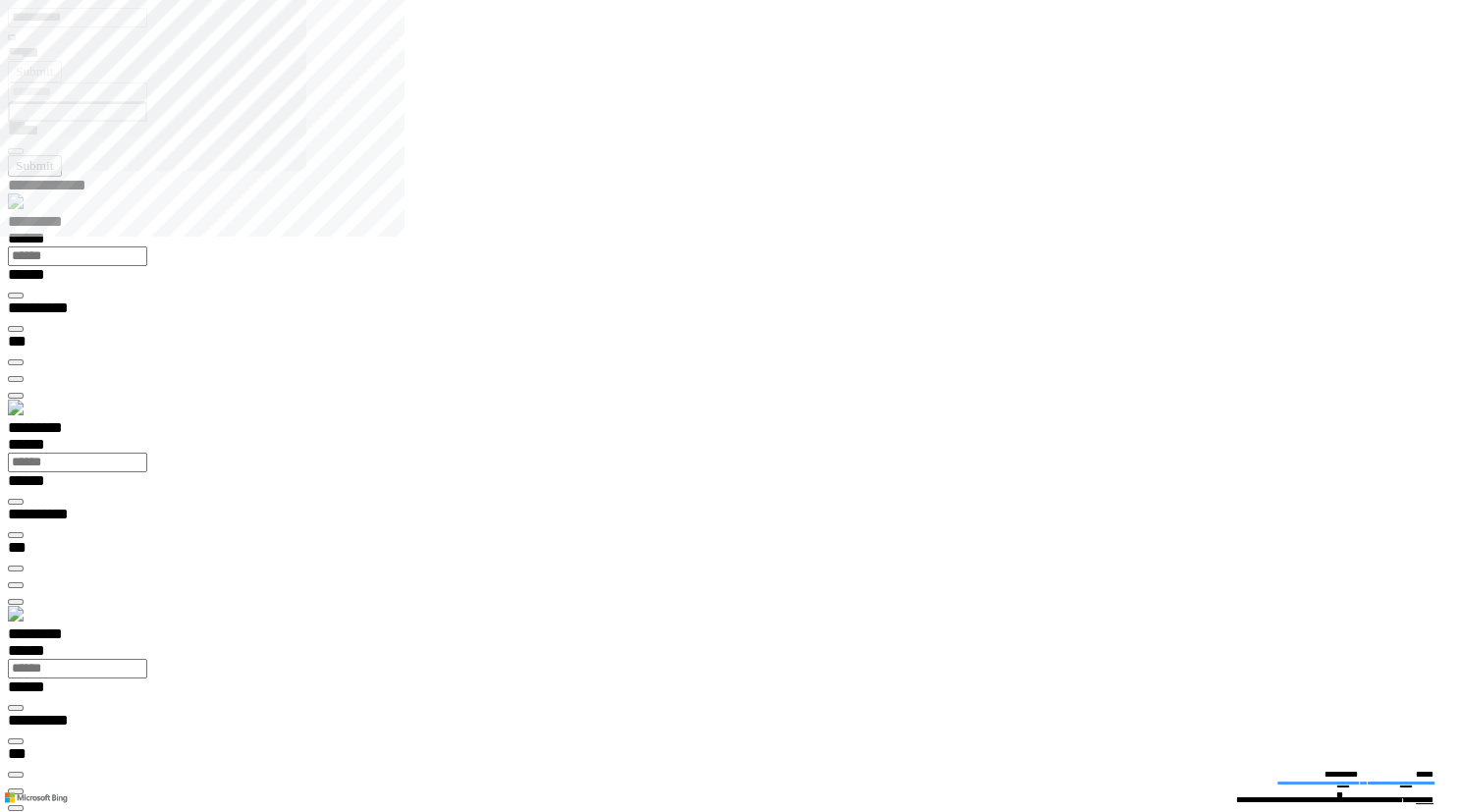 type 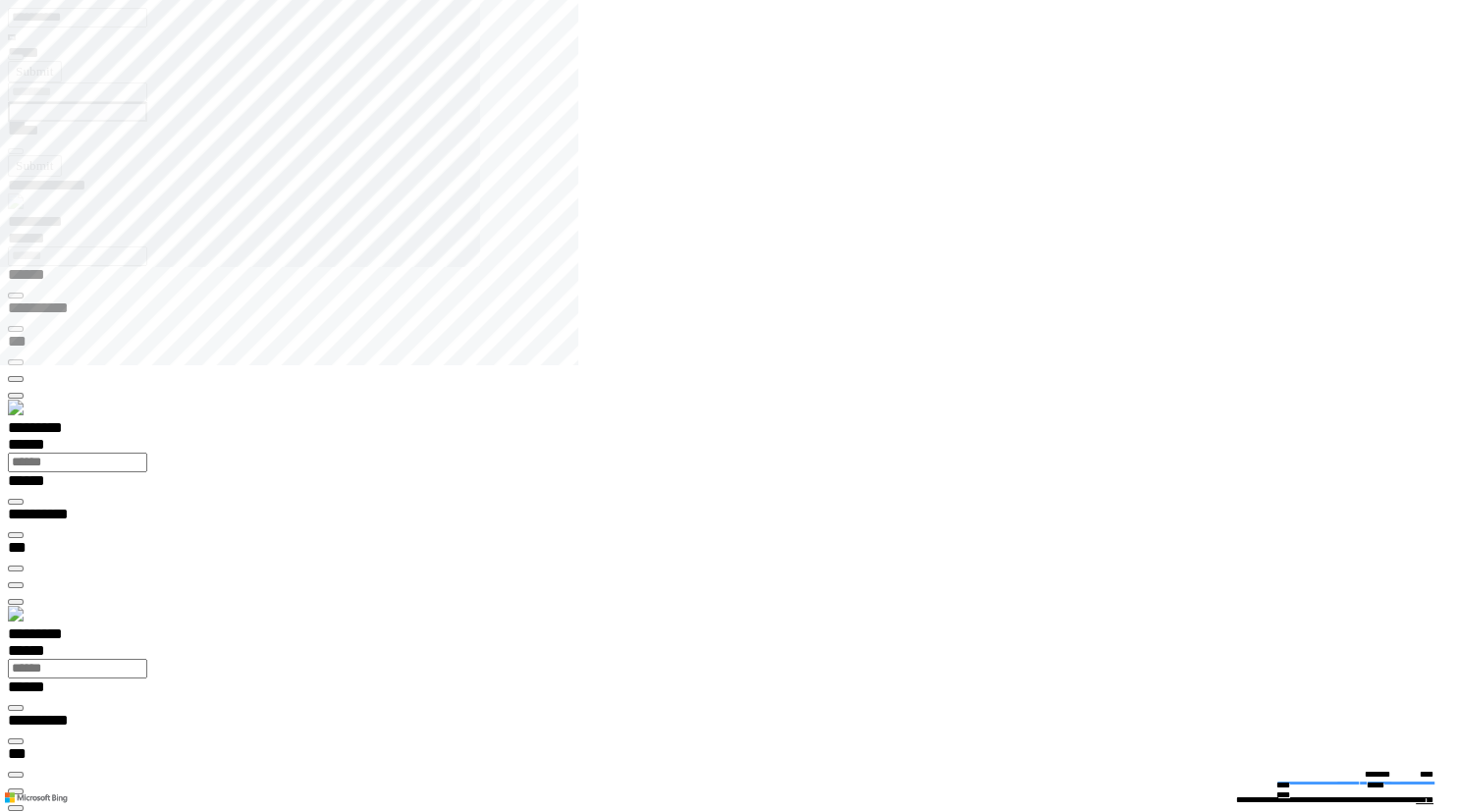 click on "**********" at bounding box center (69, 13834) 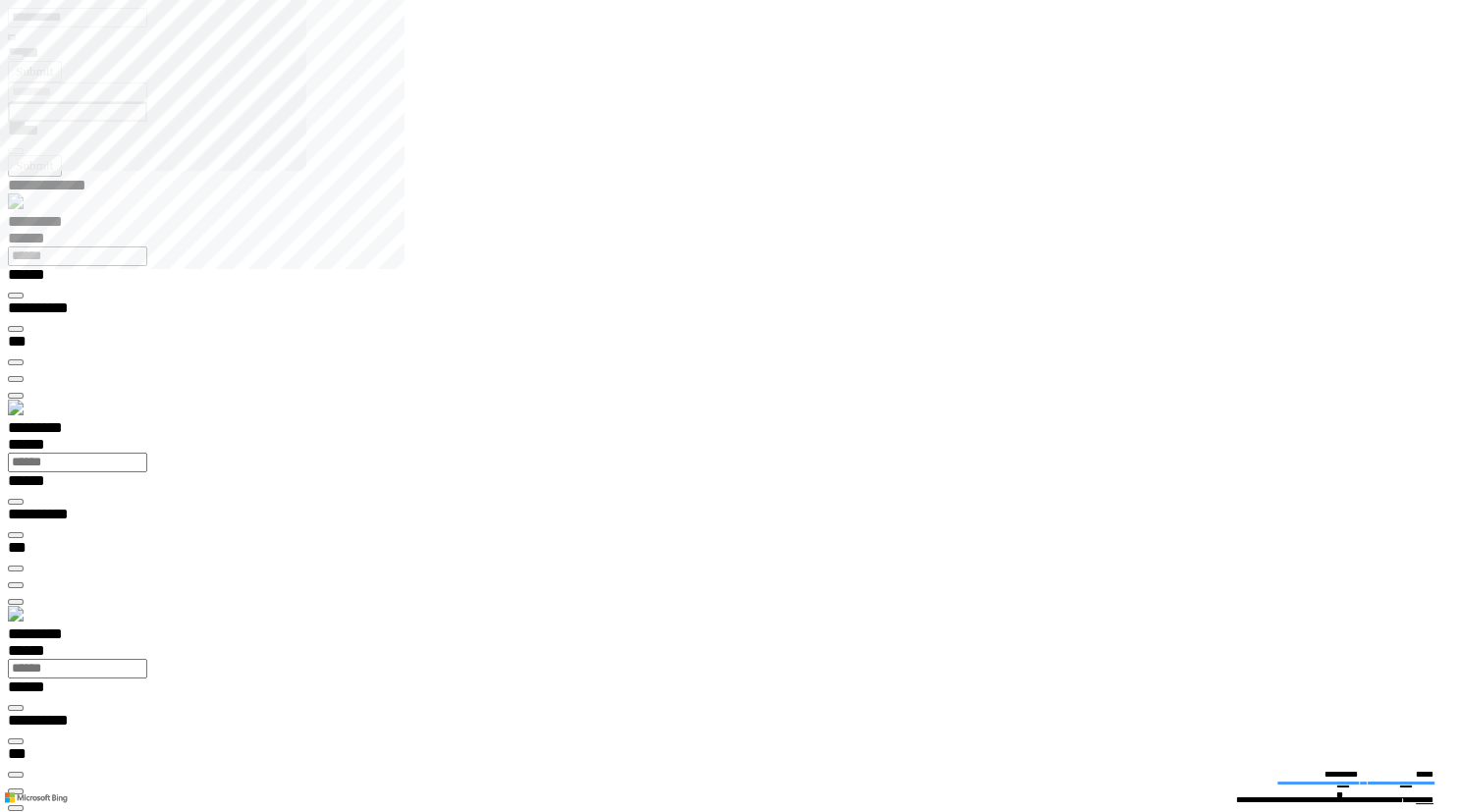 type on "**********" 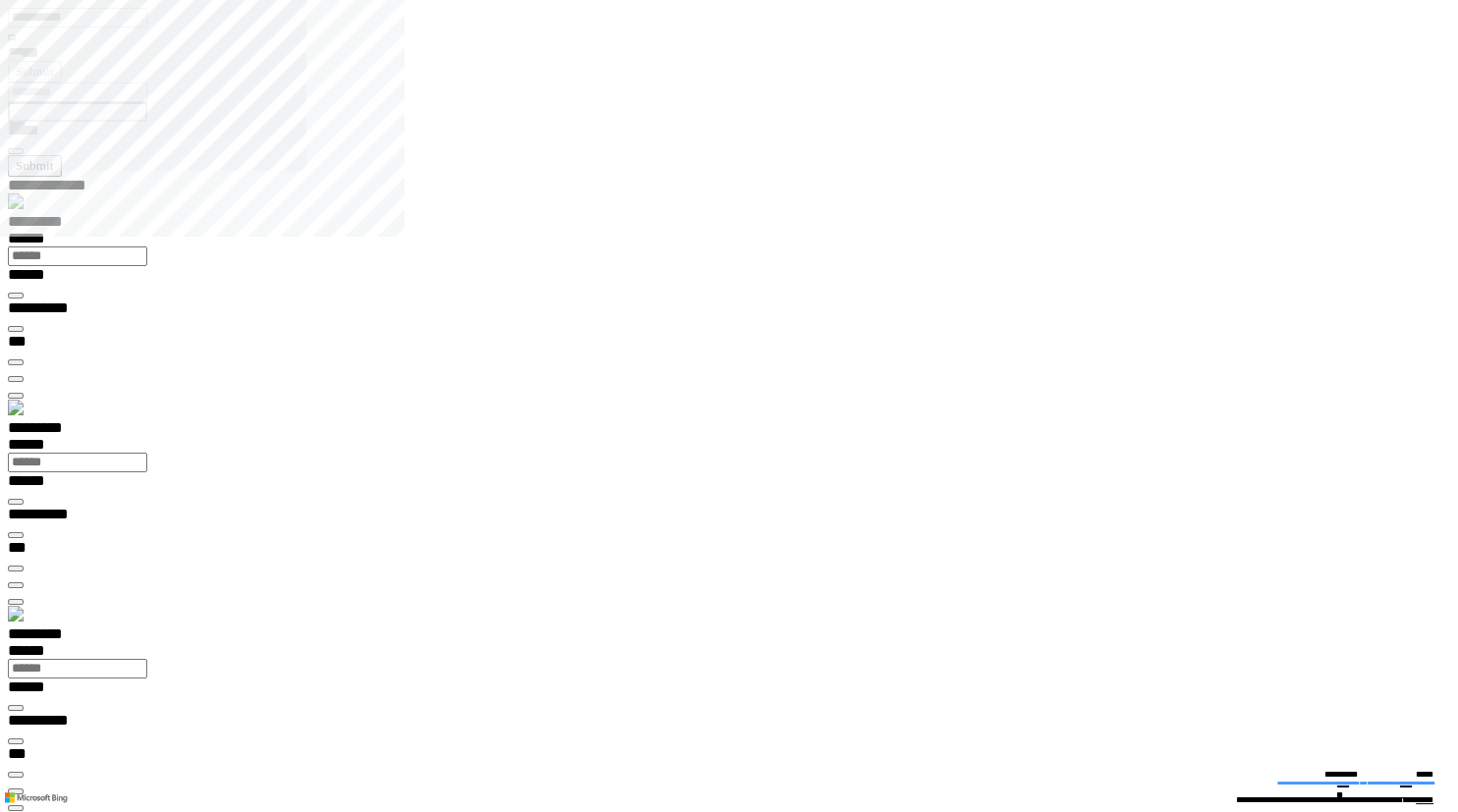 click on "**********" at bounding box center [38, 19569] 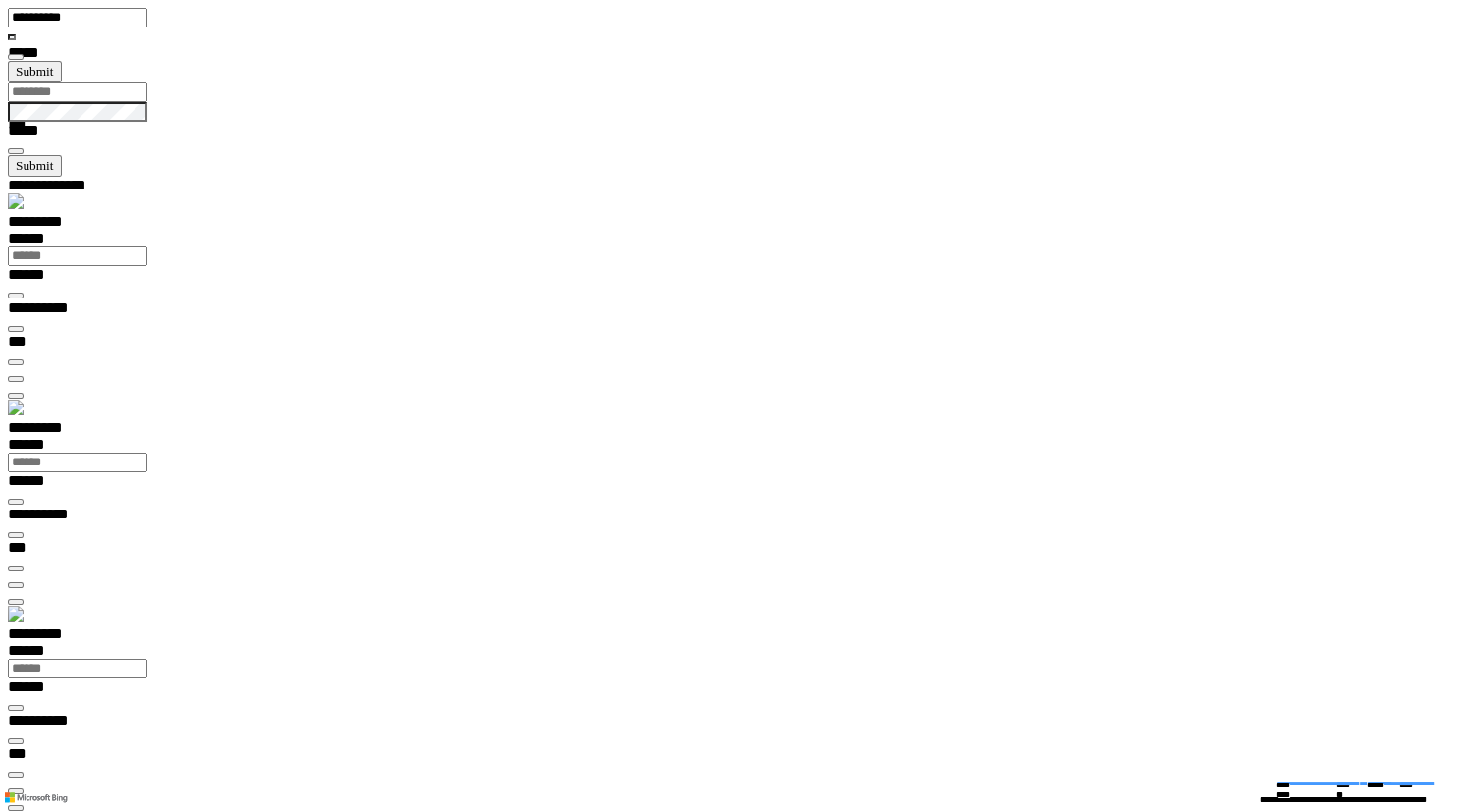 click at bounding box center [16, 14874] 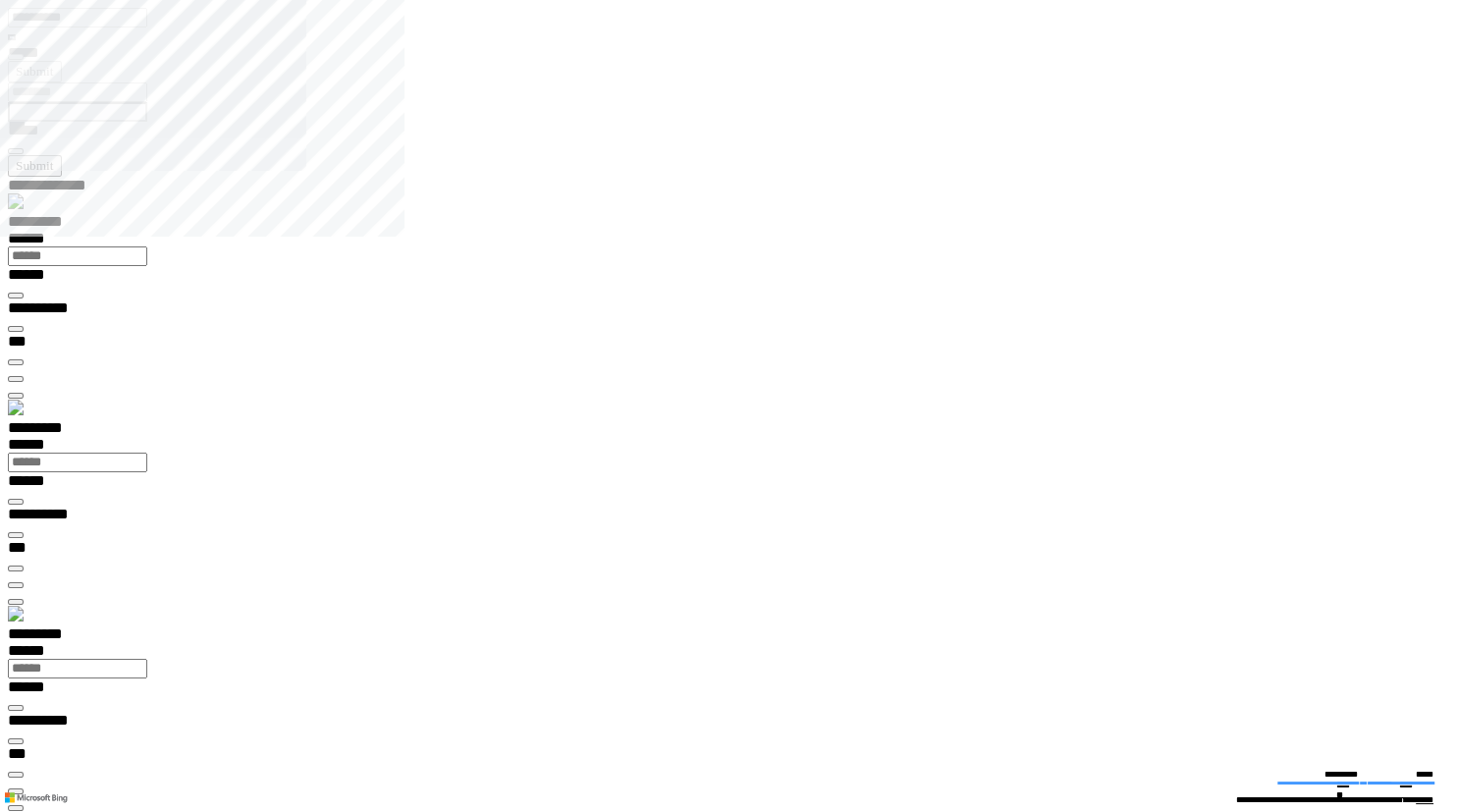 scroll, scrollTop: 98186, scrollLeft: 98182, axis: both 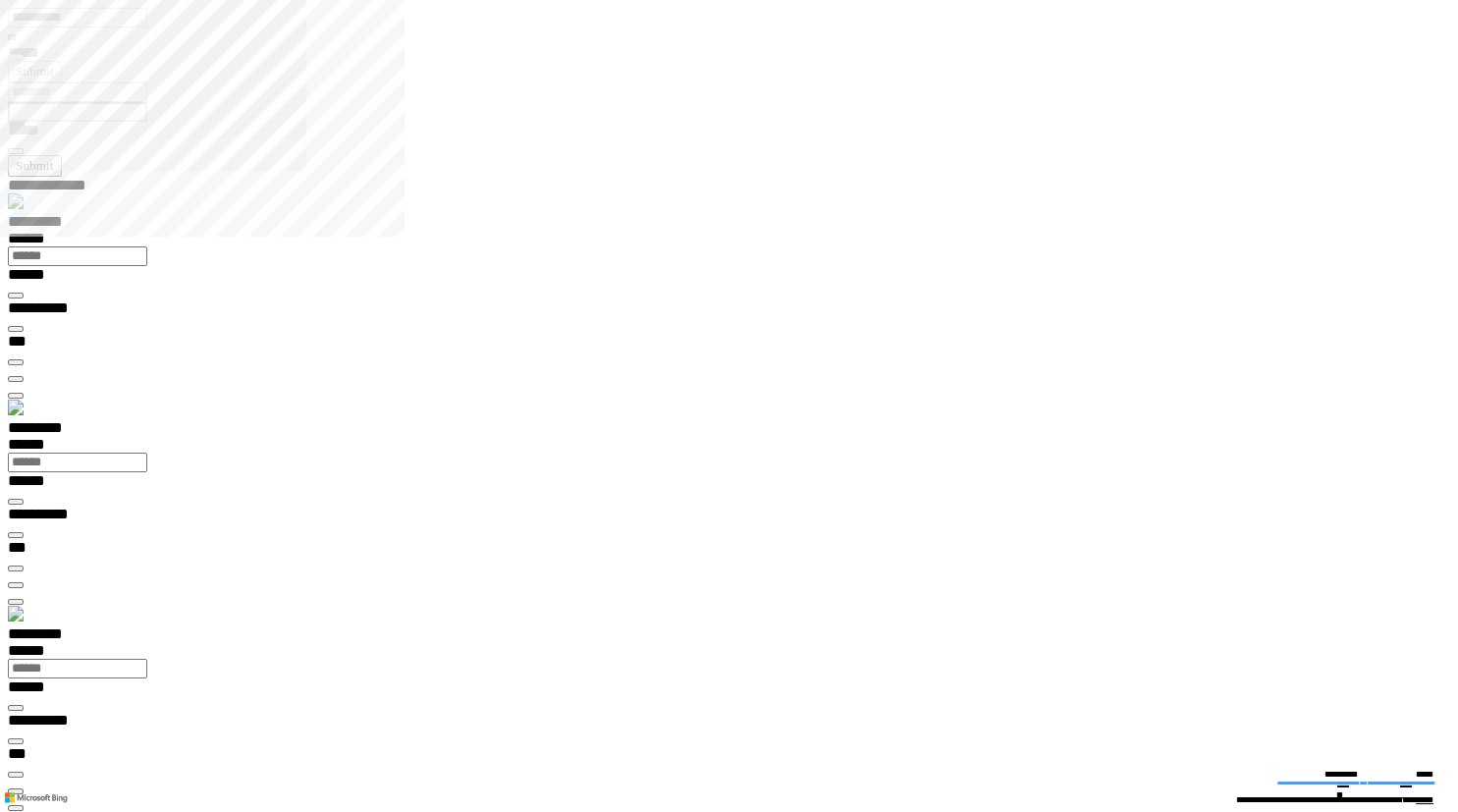 click at bounding box center [16, 18584] 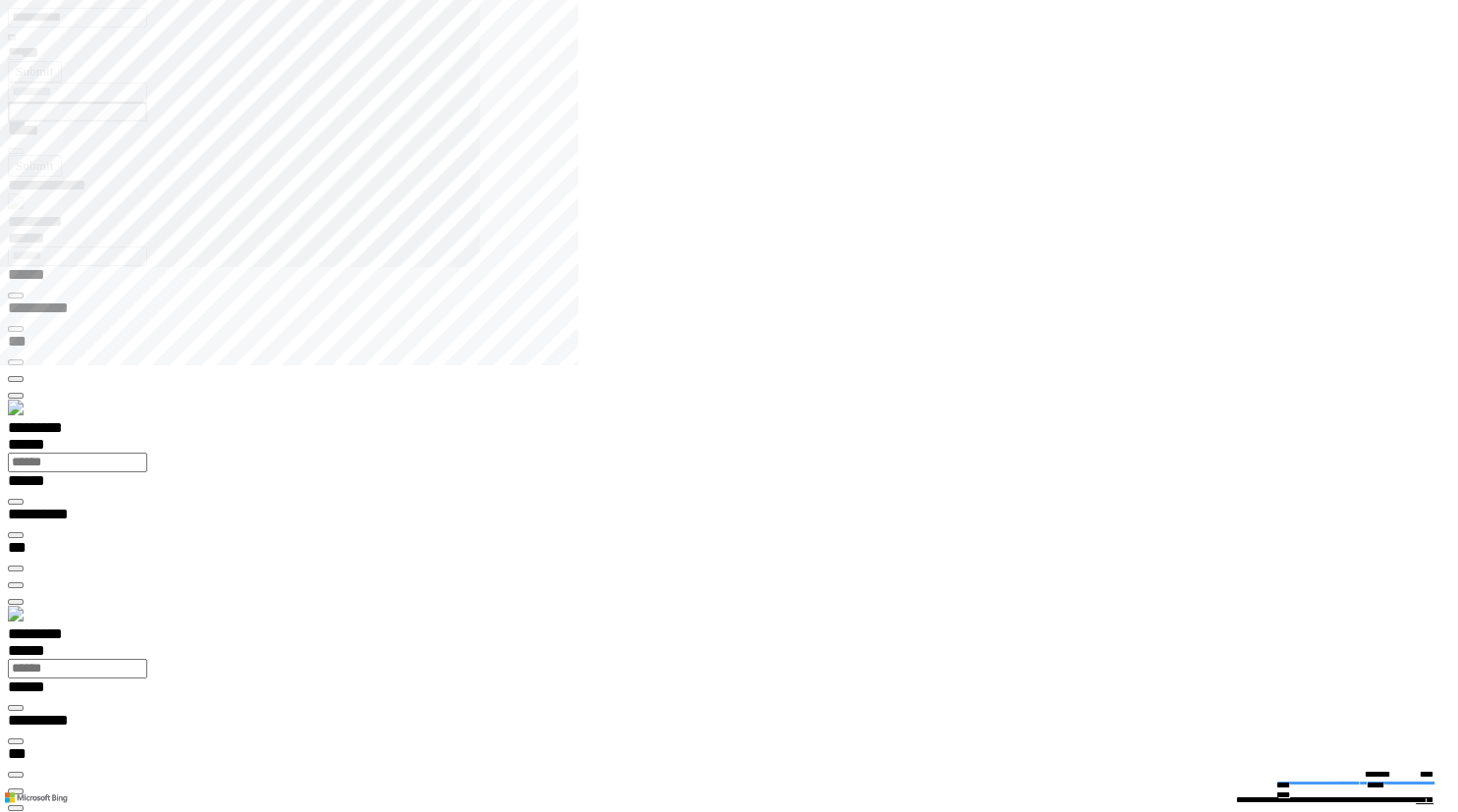 click on "**********" at bounding box center [69, 13834] 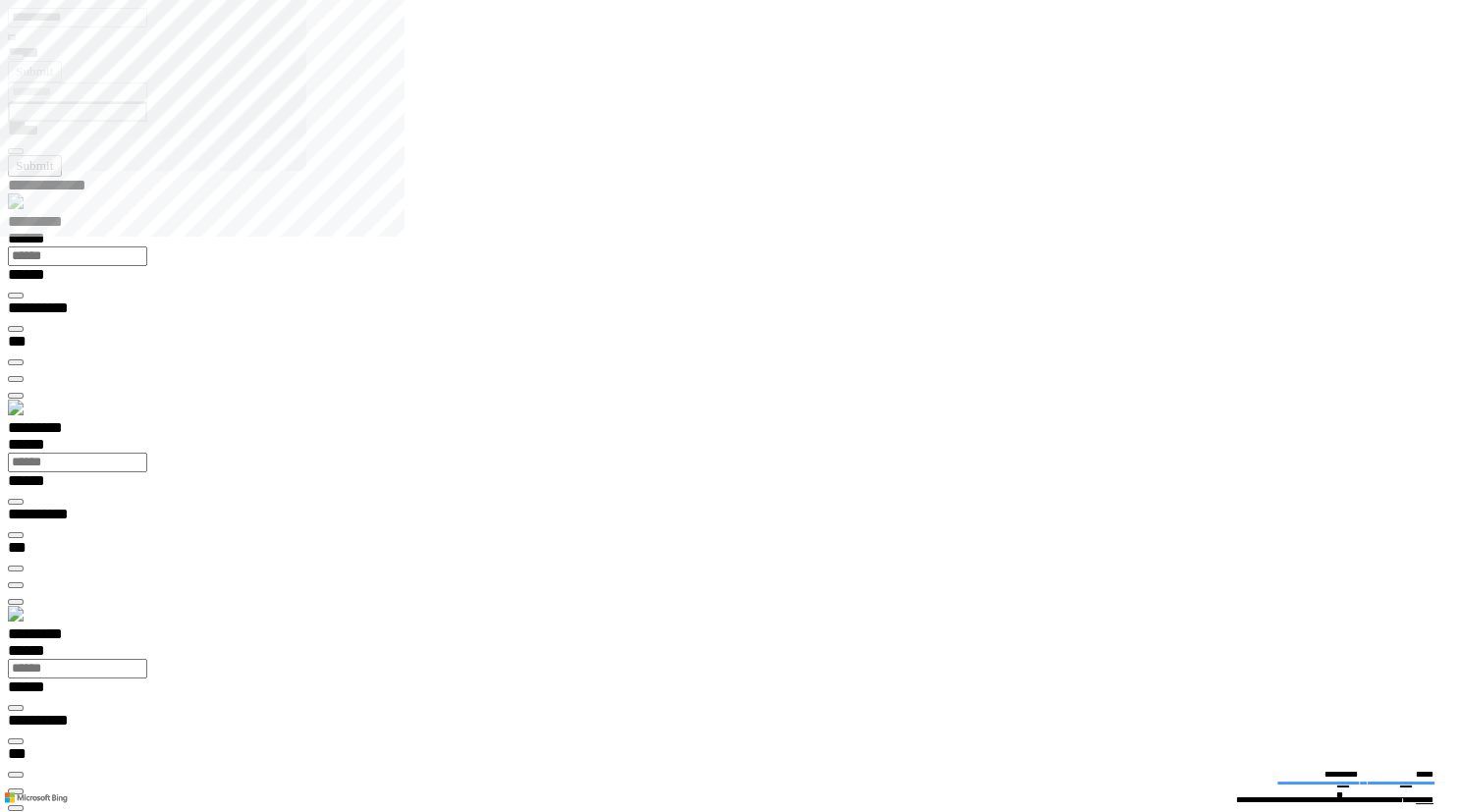 click on "**********" at bounding box center [69, 19569] 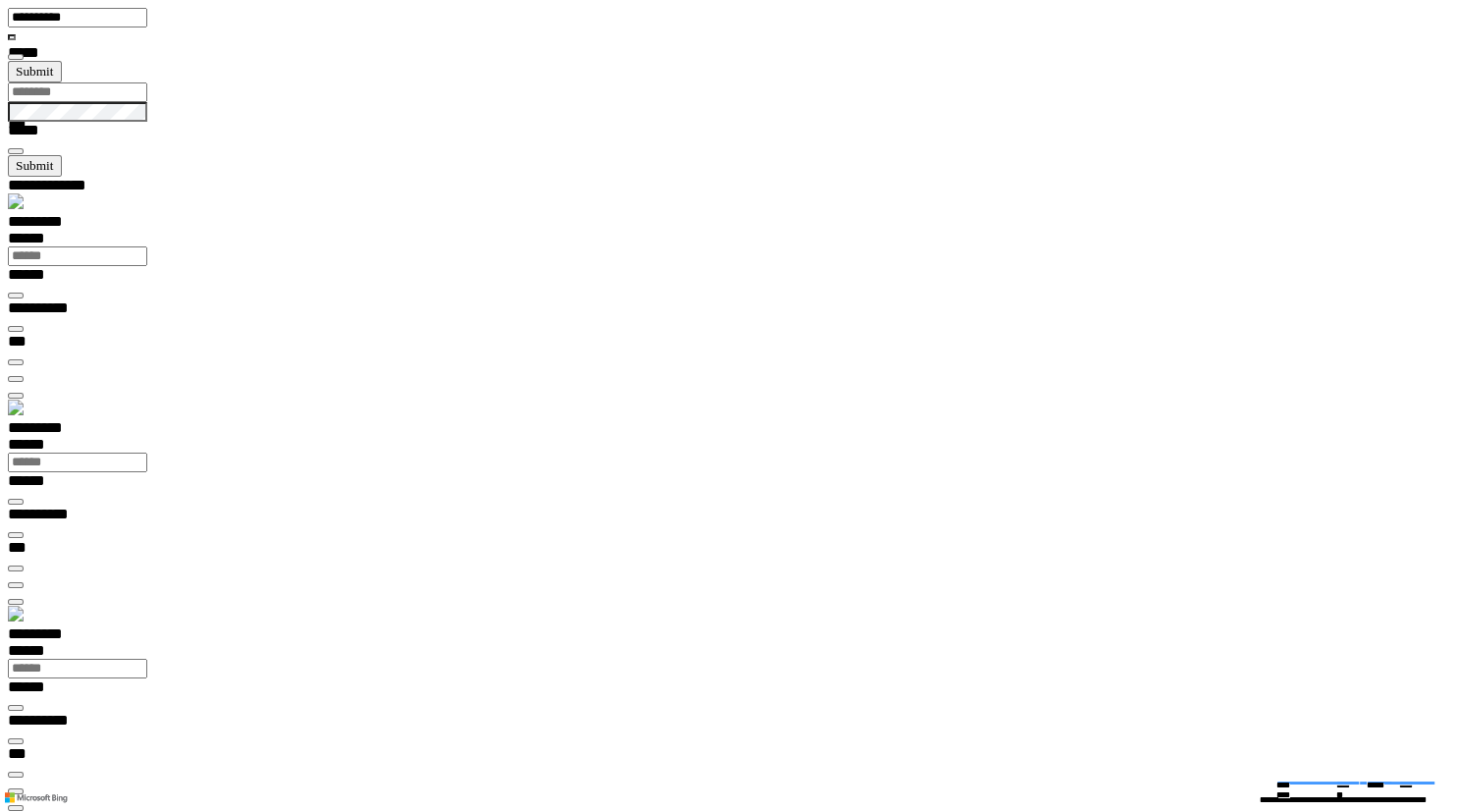 click at bounding box center (16, 14874) 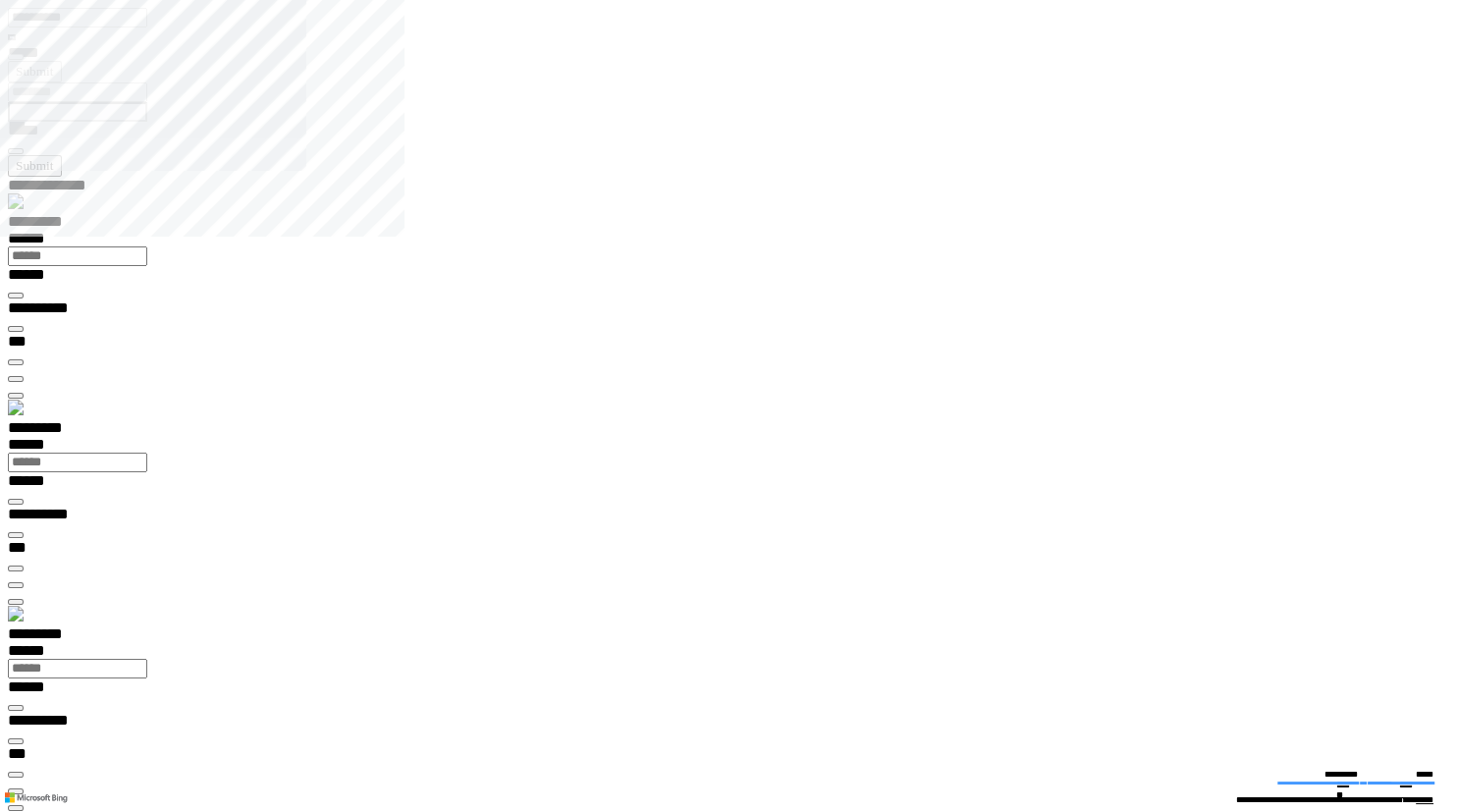 click at bounding box center [69, 19558] 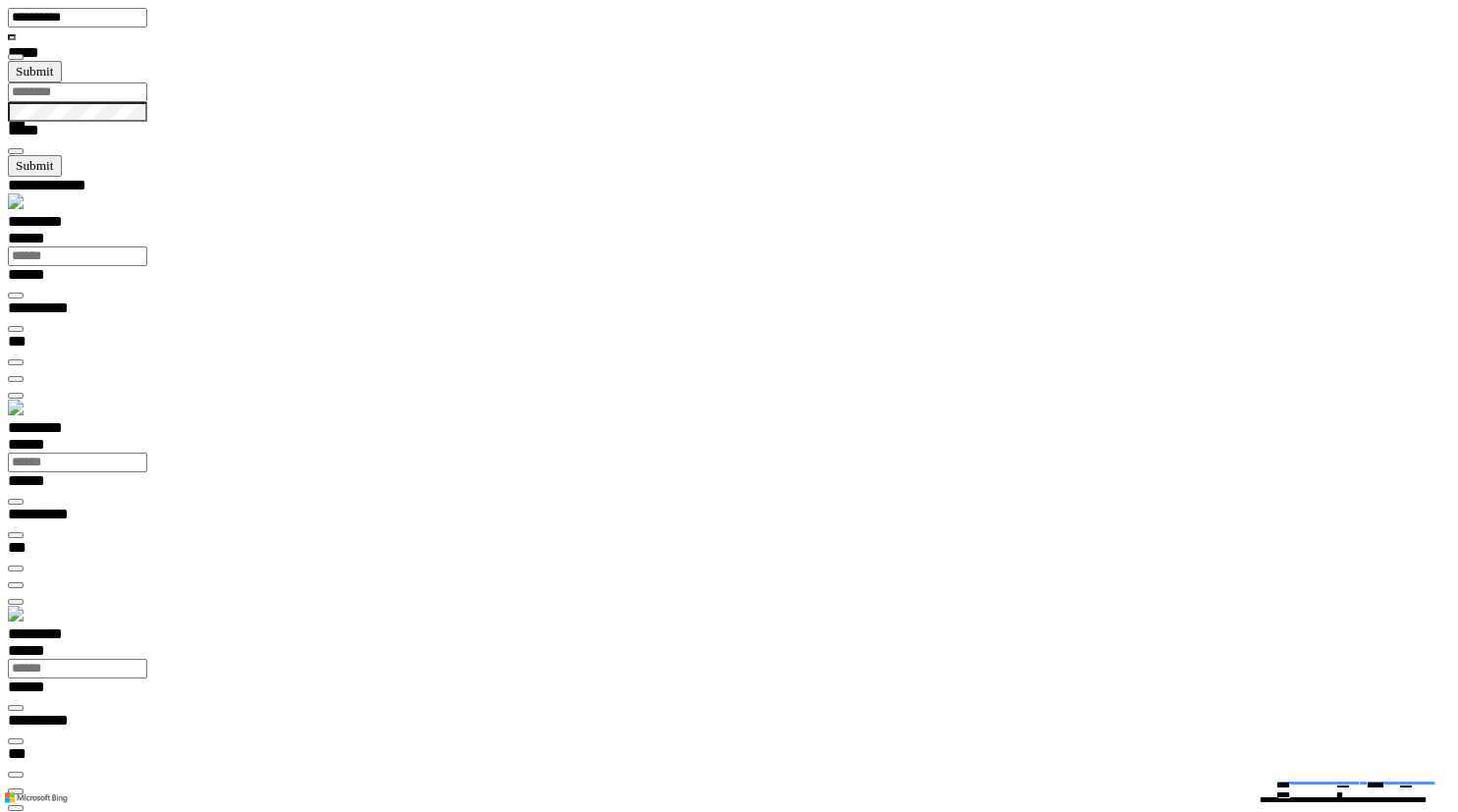 click at bounding box center (16, 14874) 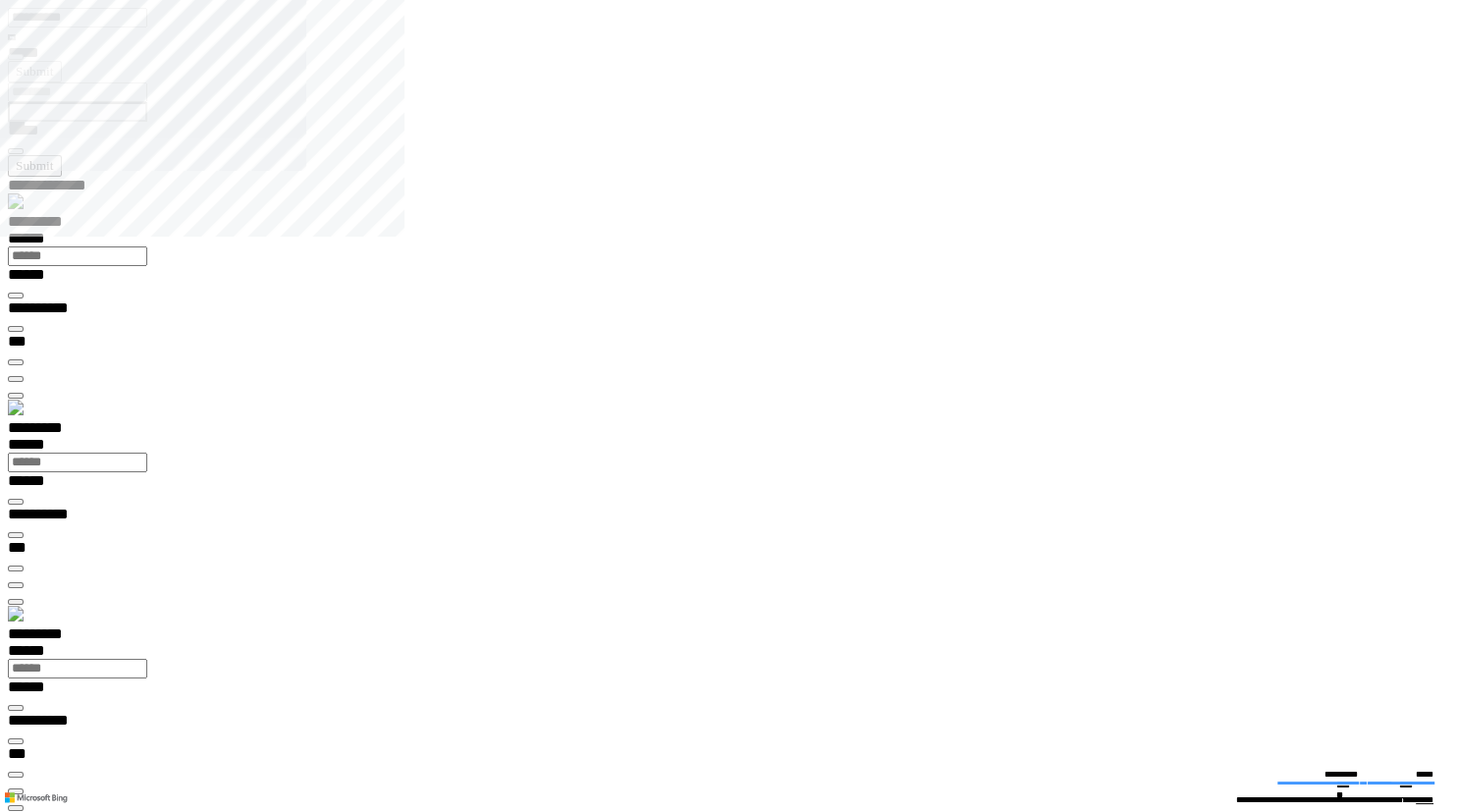 click at bounding box center (16, 14803) 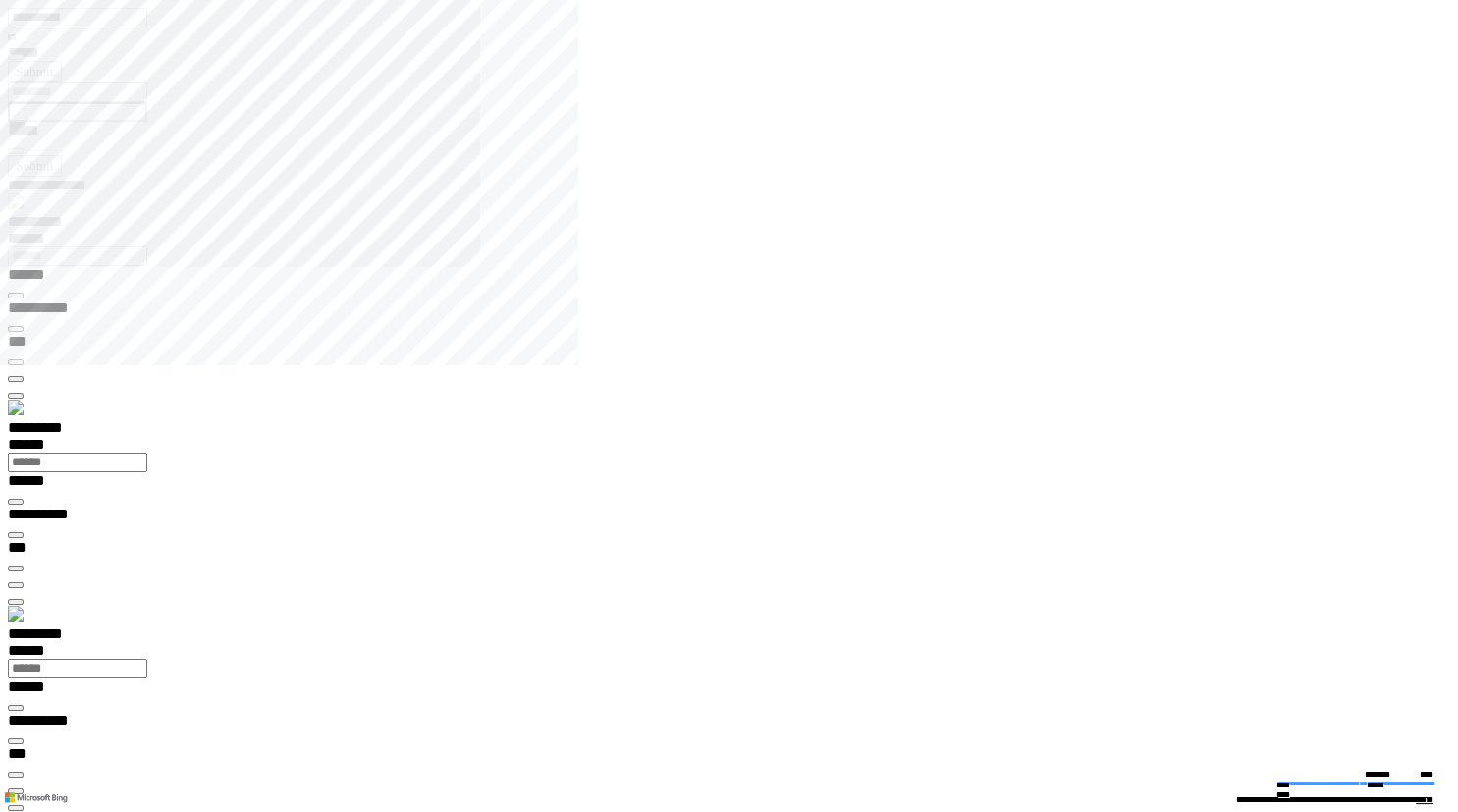 click on "**********" at bounding box center (69, 13834) 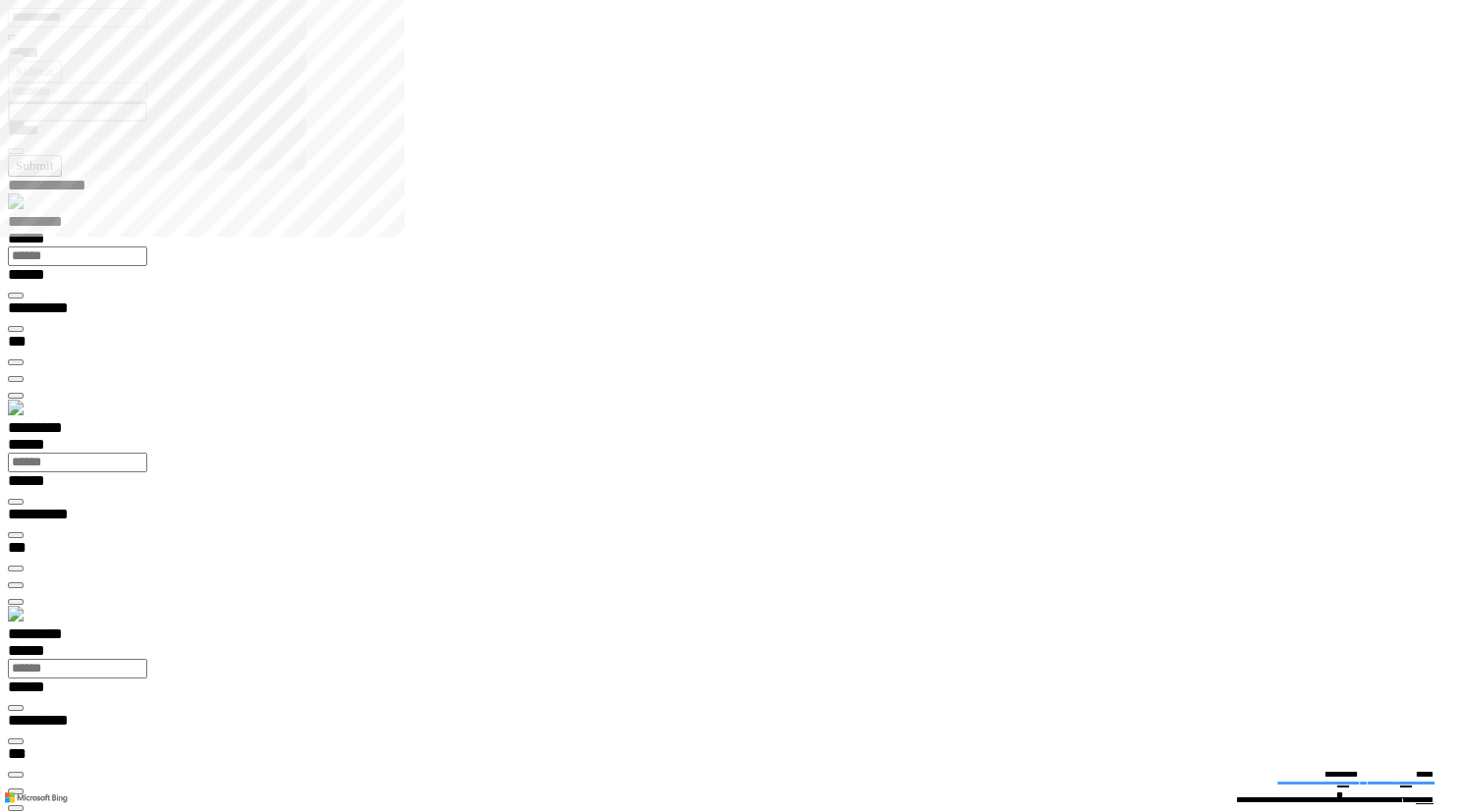 click at bounding box center (16, 14803) 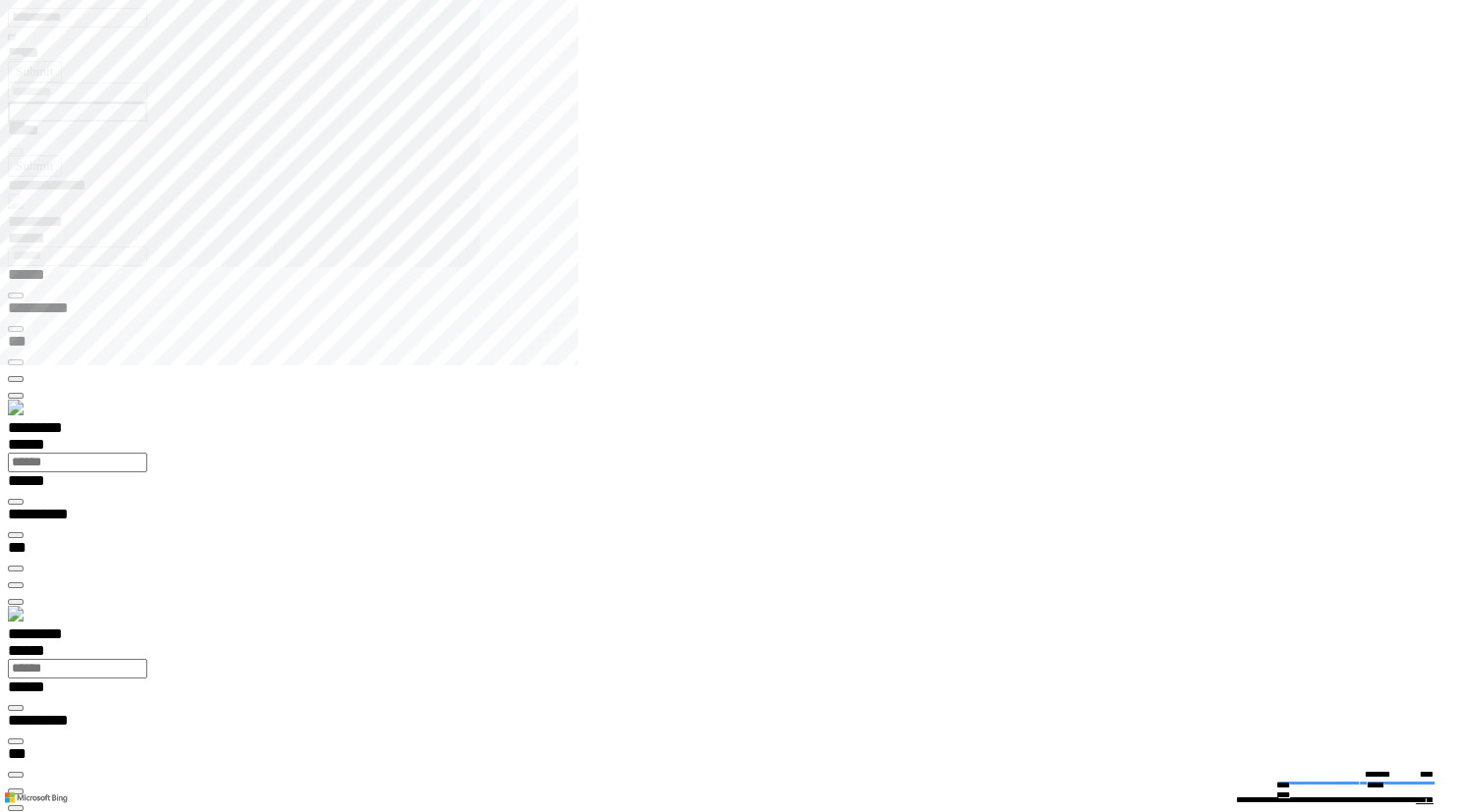 click at bounding box center [736, 13730] 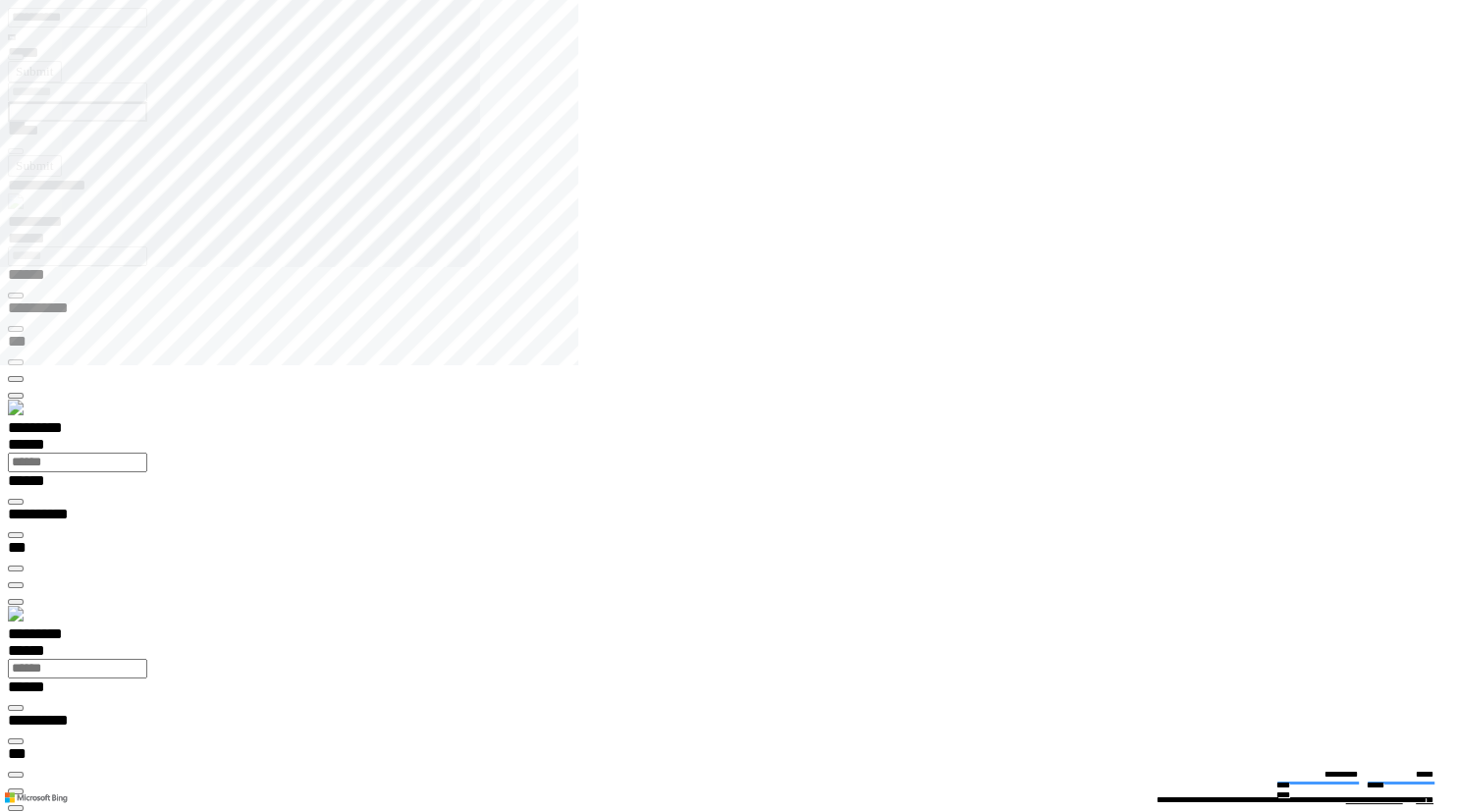click on "**********" at bounding box center (442, 13834) 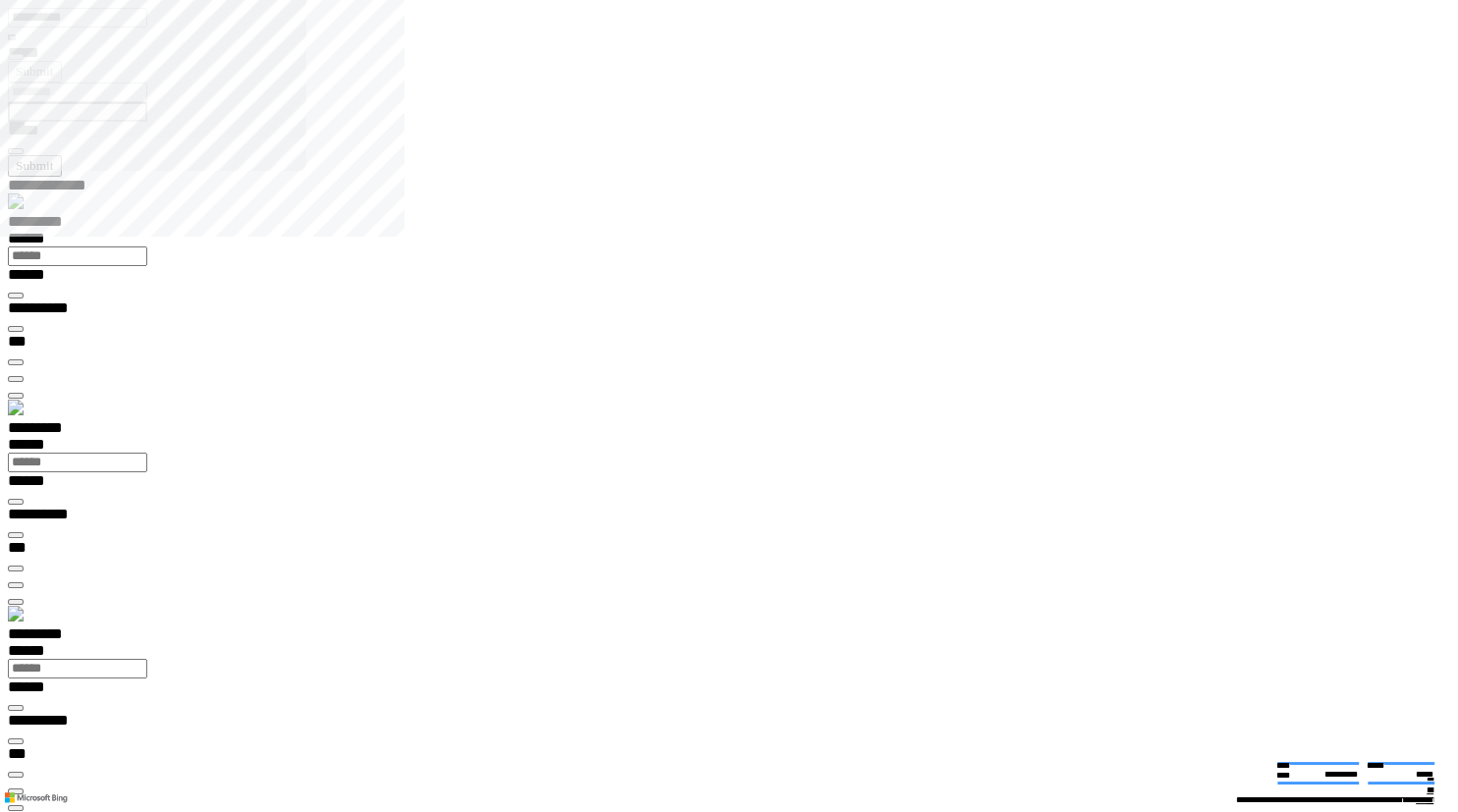type on "**********" 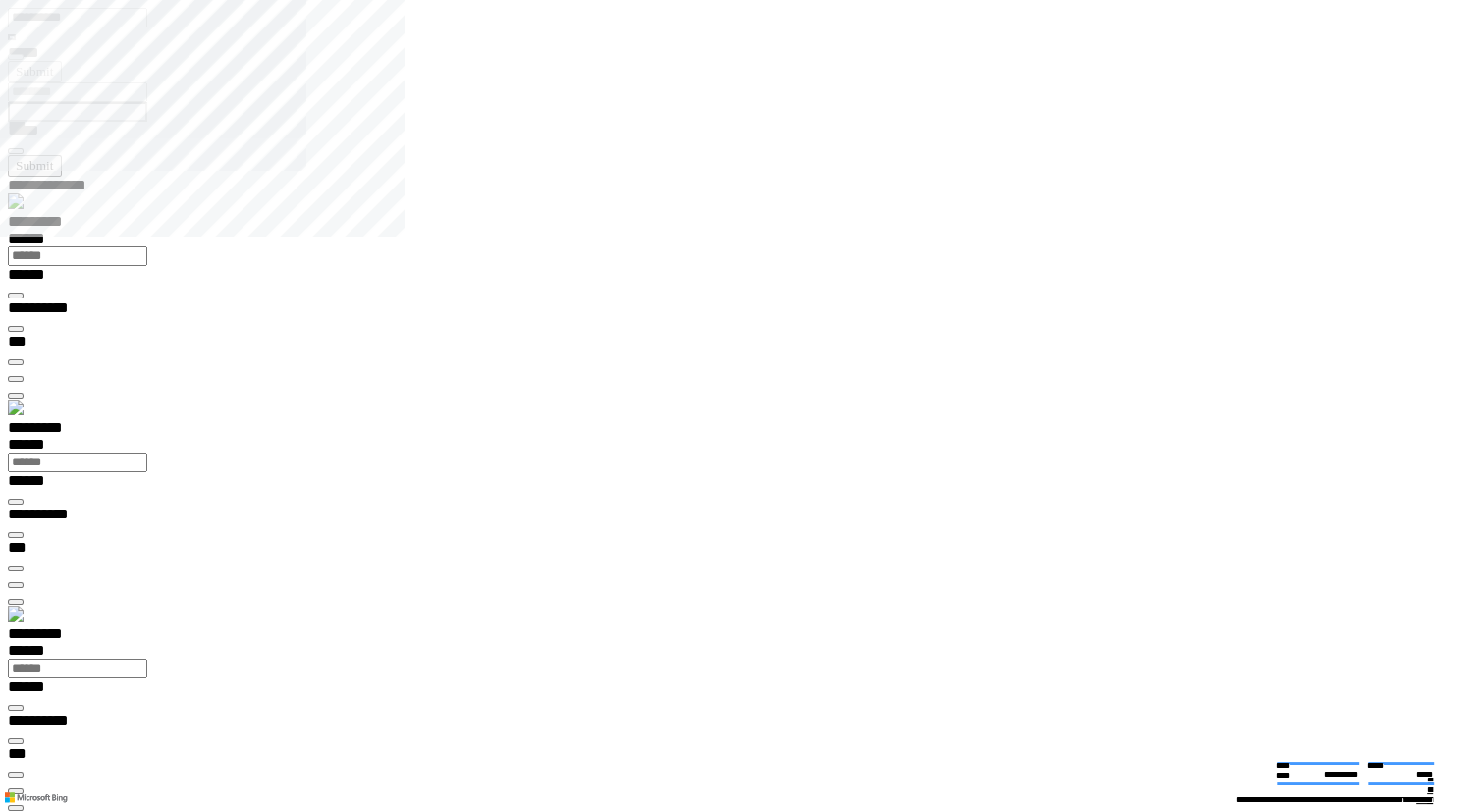 click on "**********" at bounding box center (38, 19708) 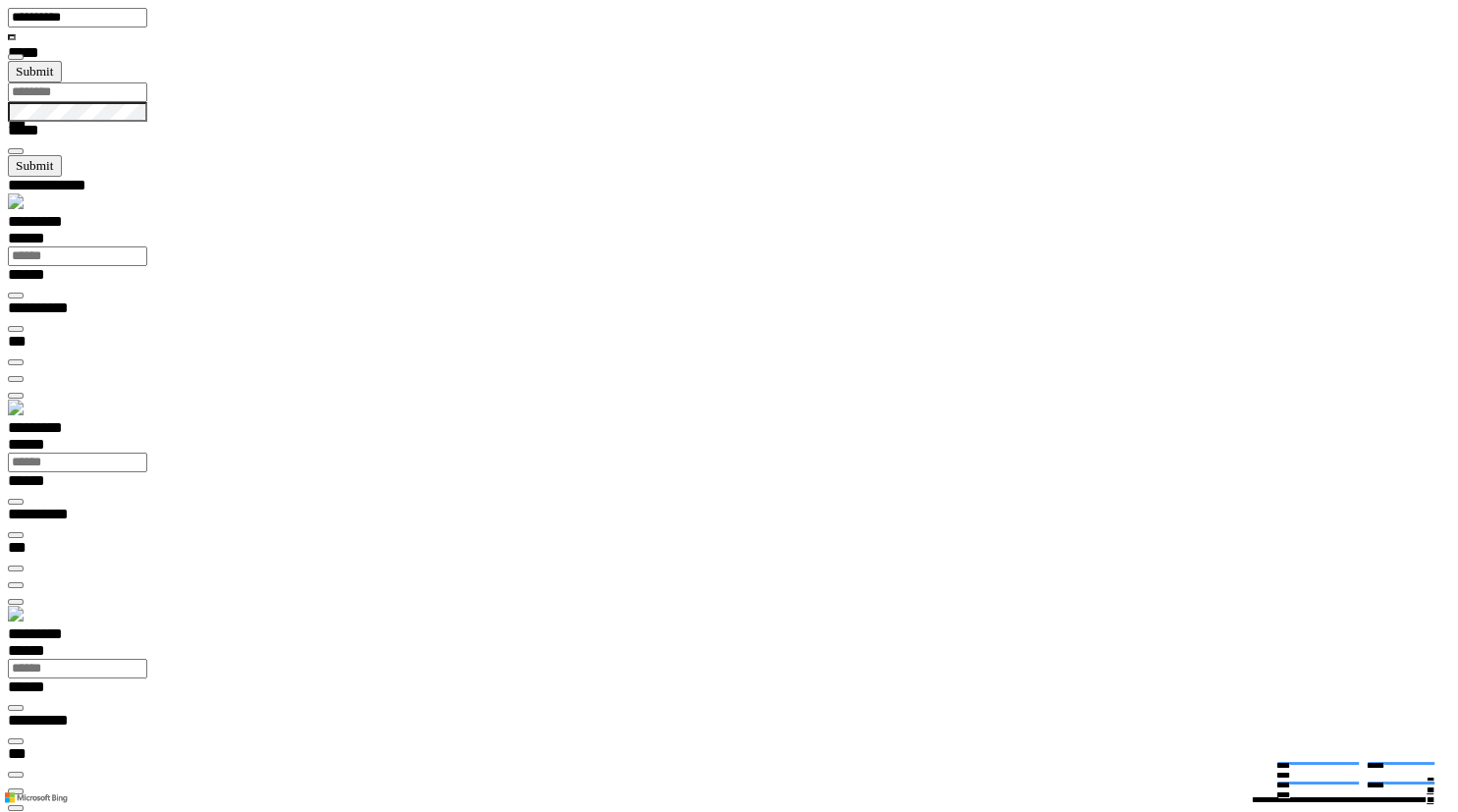click at bounding box center (16, 14997) 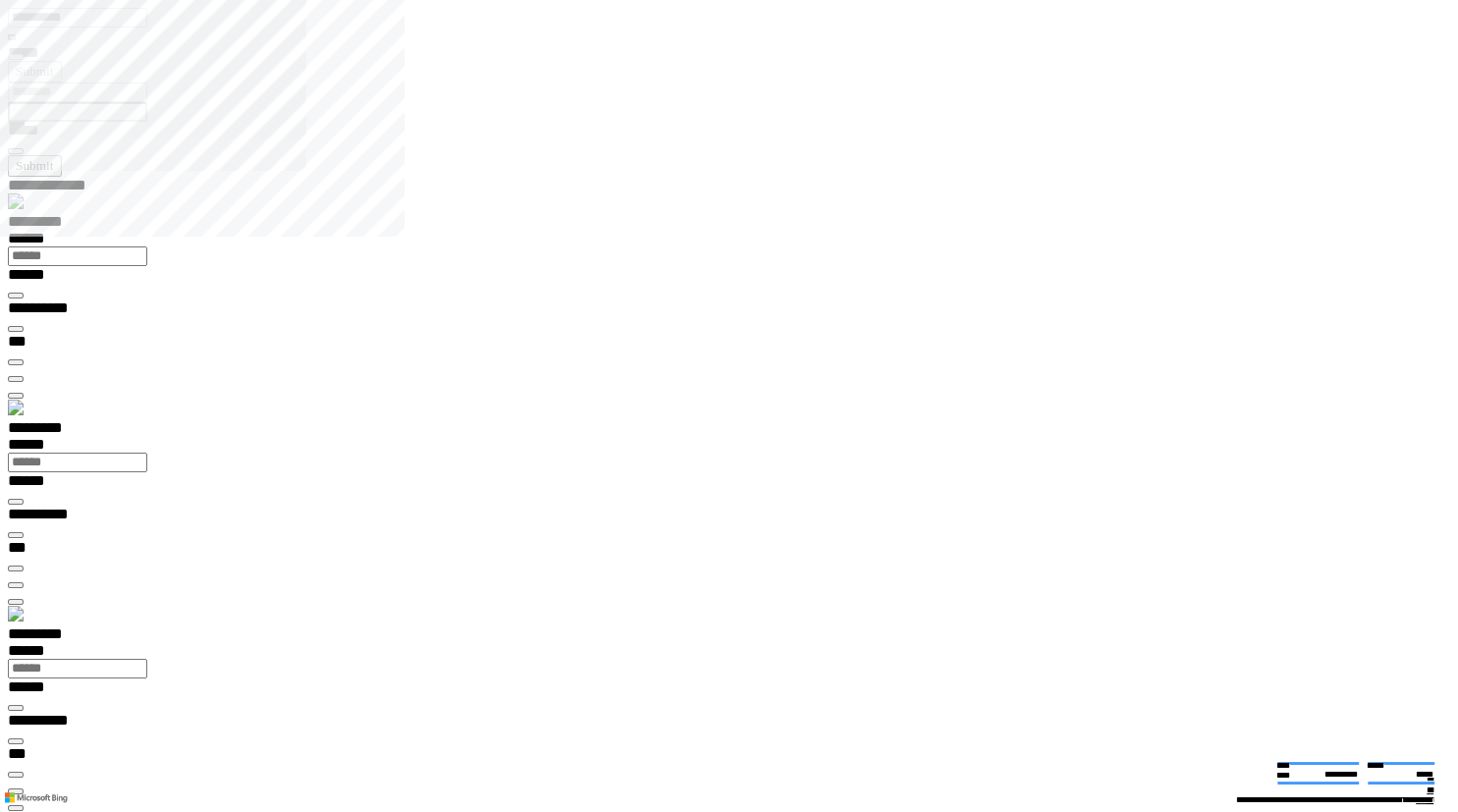 click at bounding box center (16, 14925) 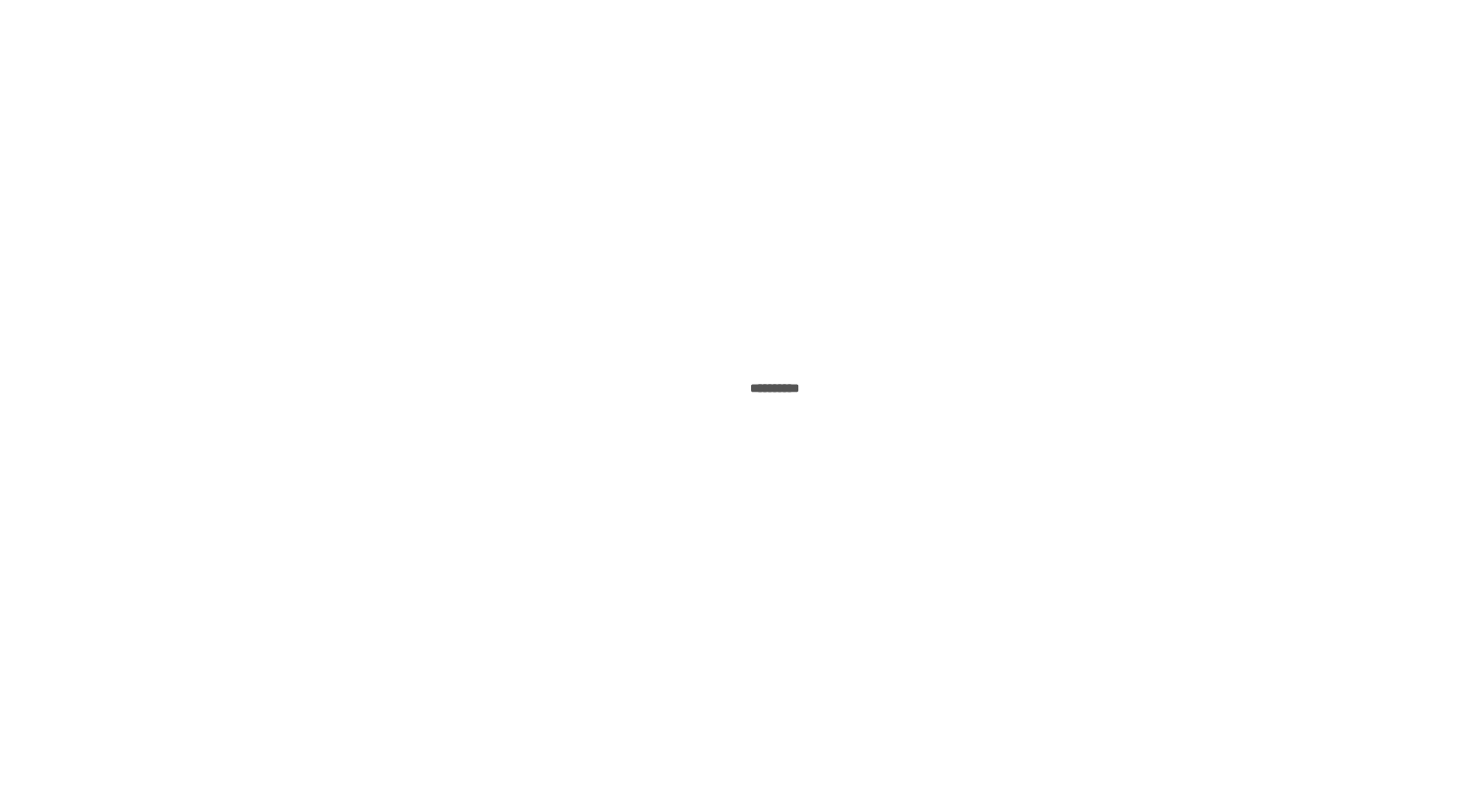 scroll, scrollTop: 0, scrollLeft: 0, axis: both 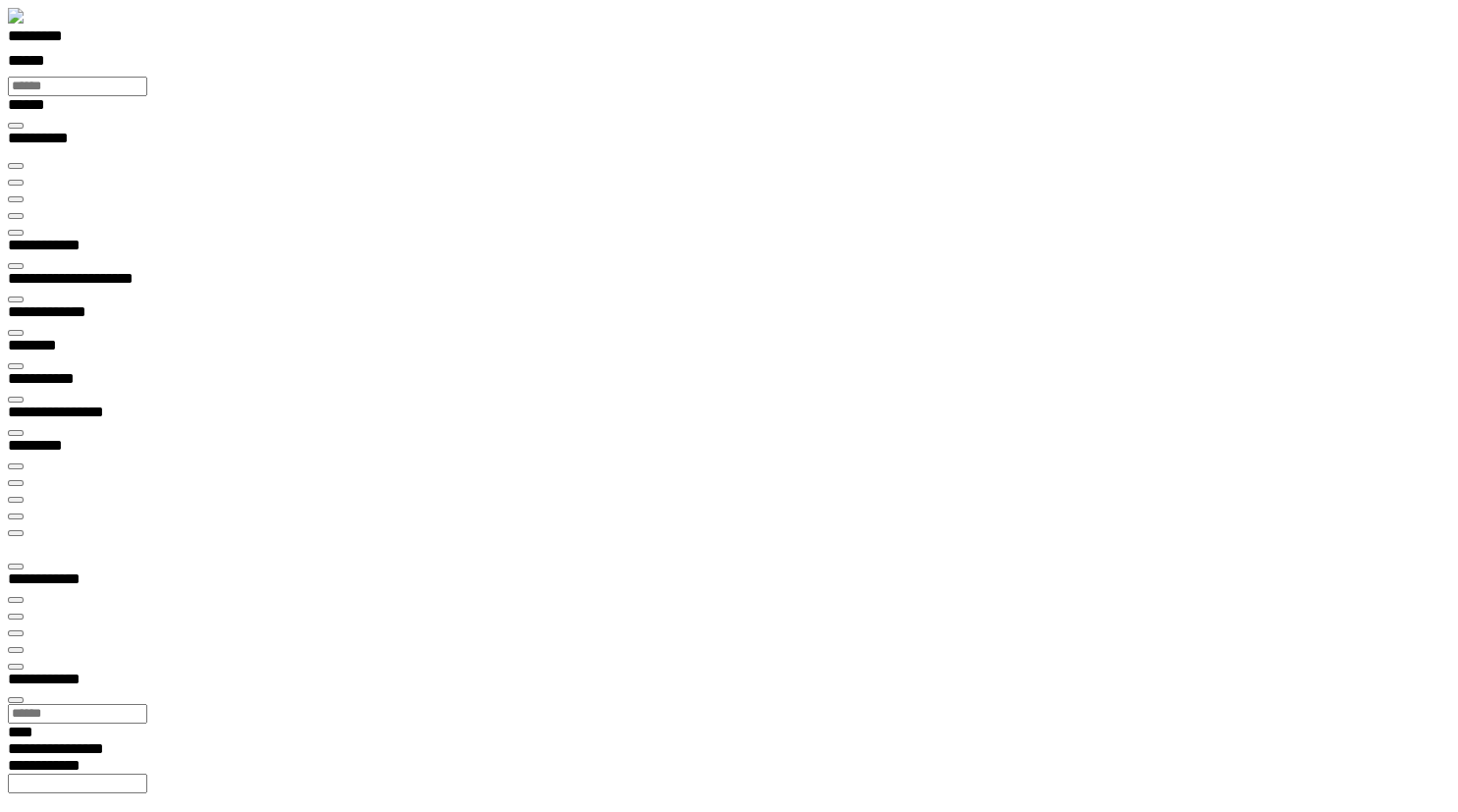 click on "*********" at bounding box center [56, 39] 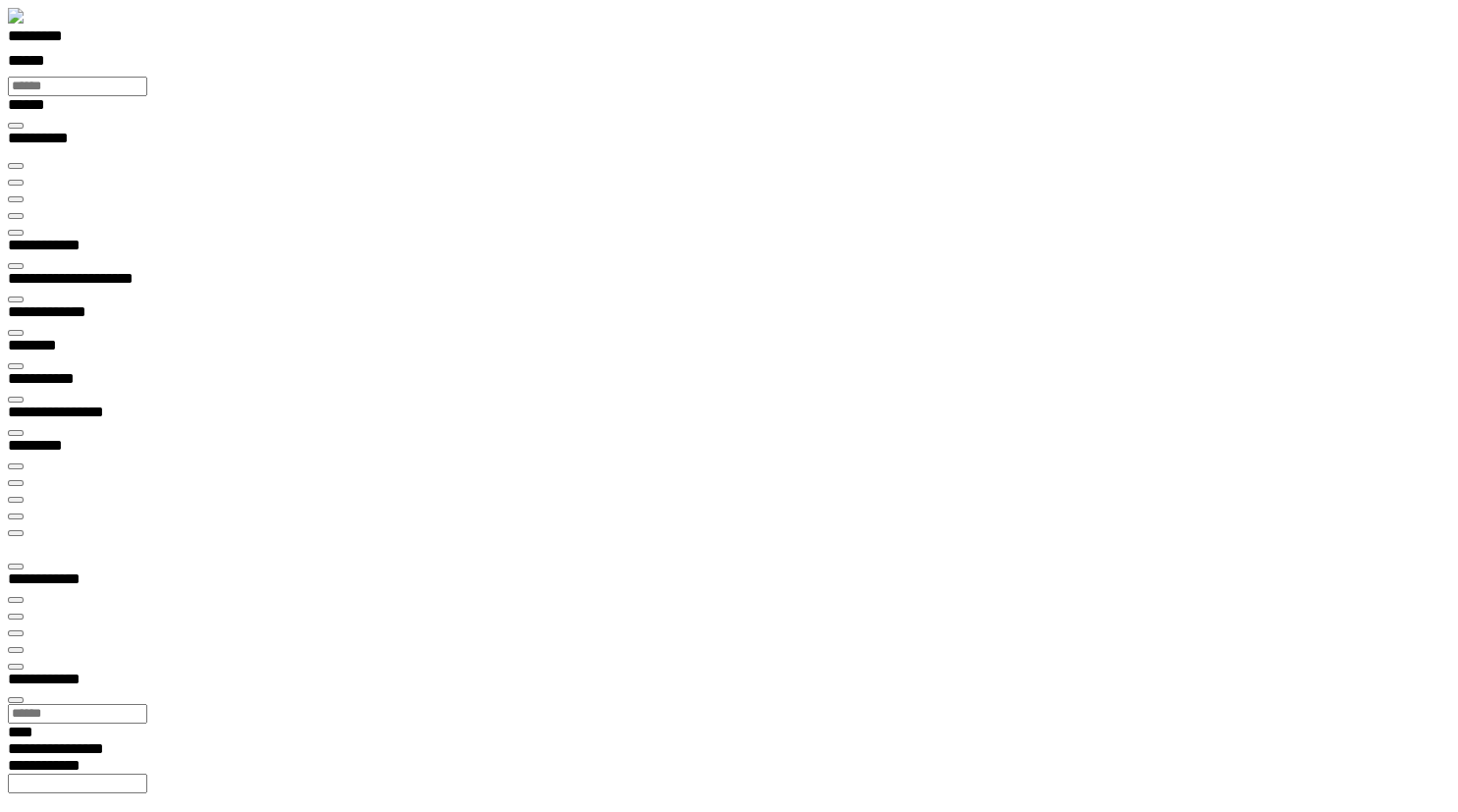 click on "********* ******" at bounding box center [736, 52] 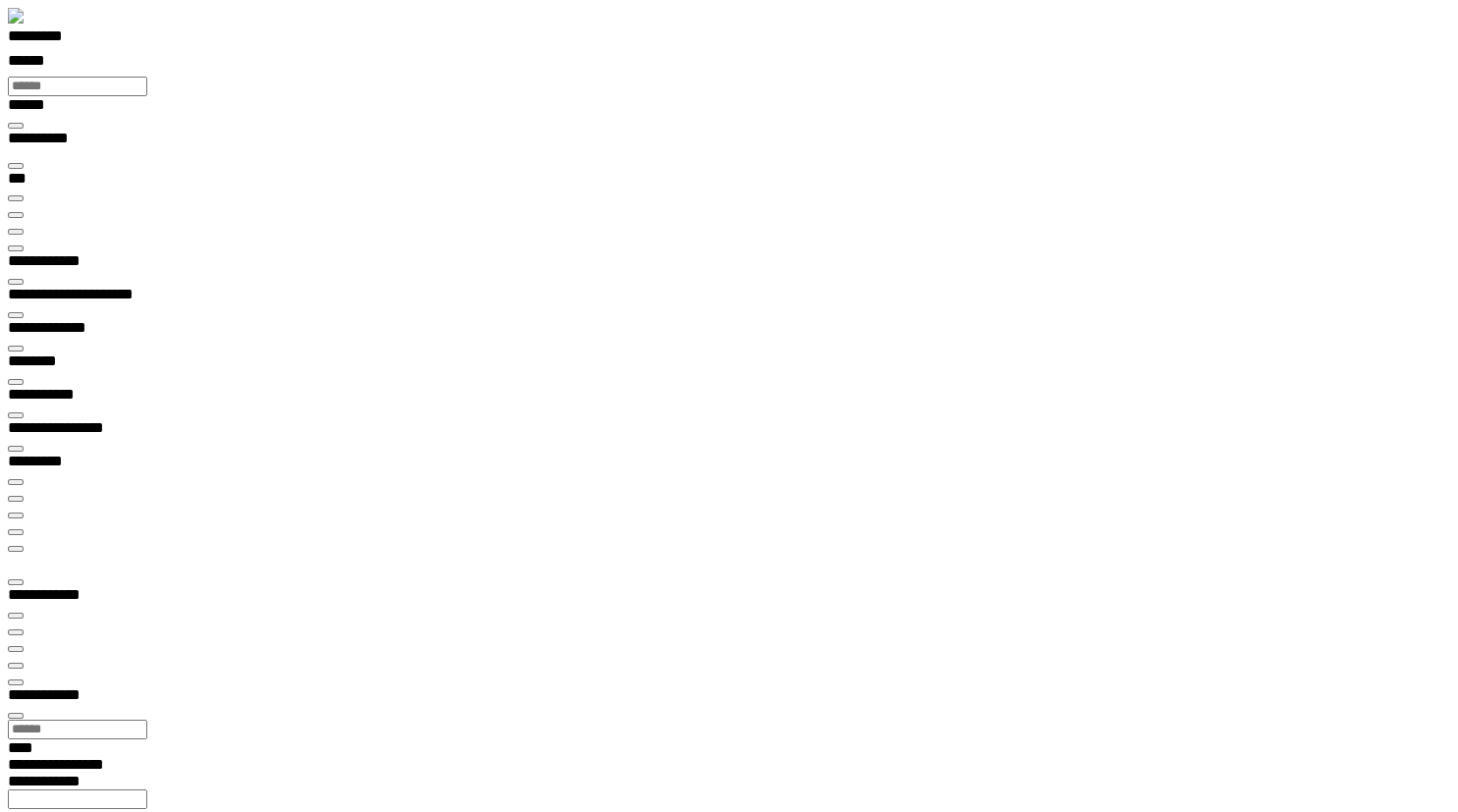 scroll, scrollTop: 0, scrollLeft: 0, axis: both 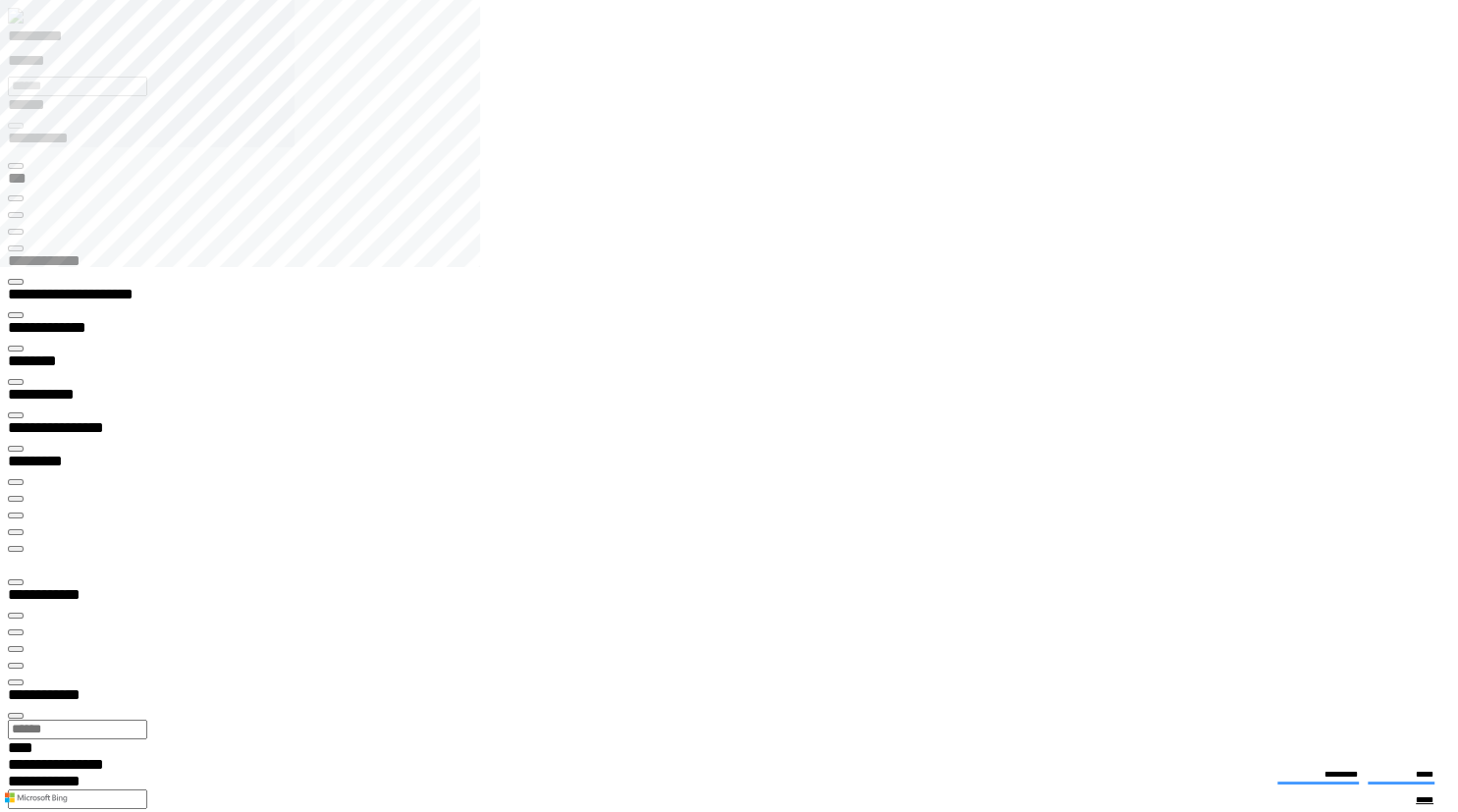 click on "**********" at bounding box center (69, 13030) 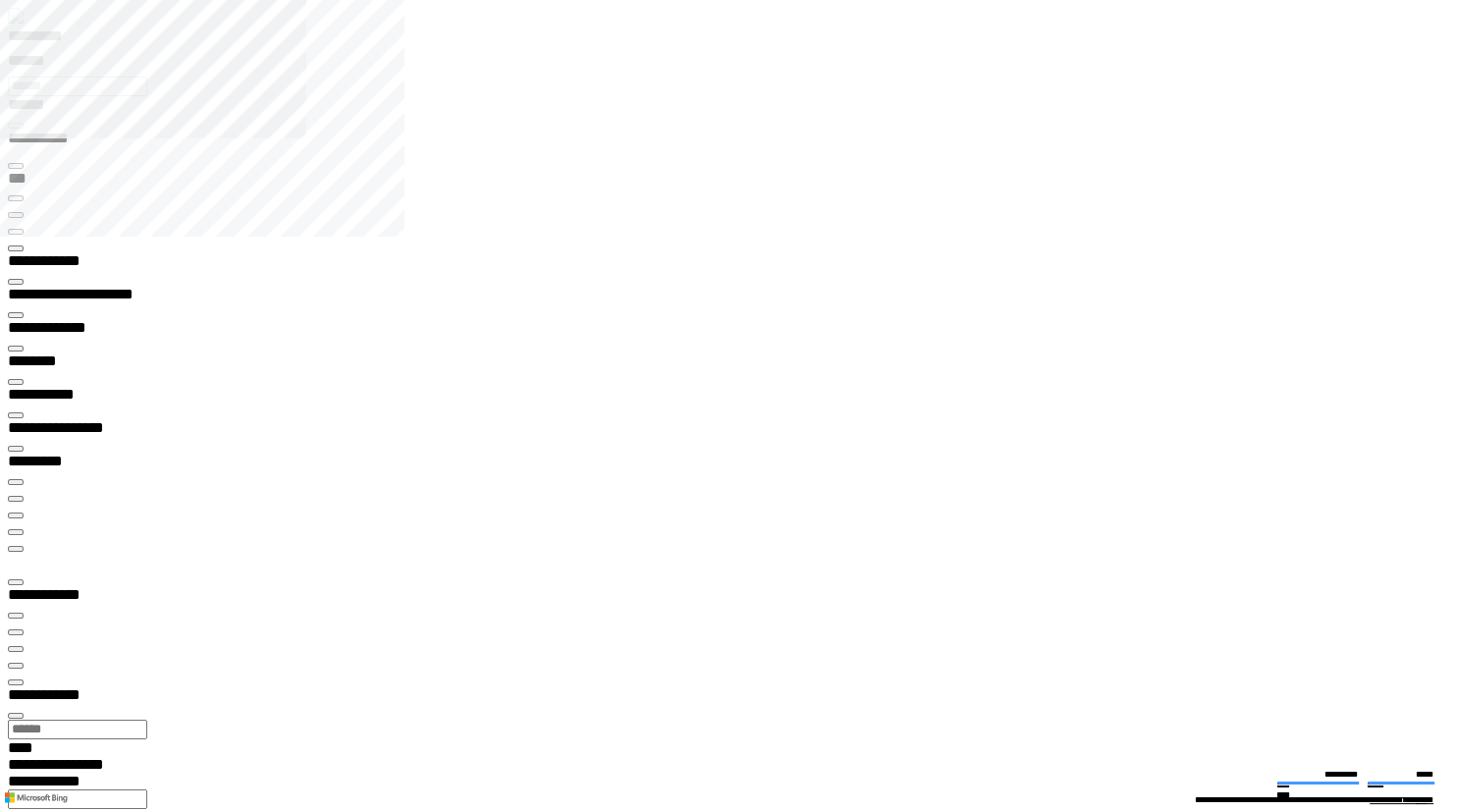 type on "**********" 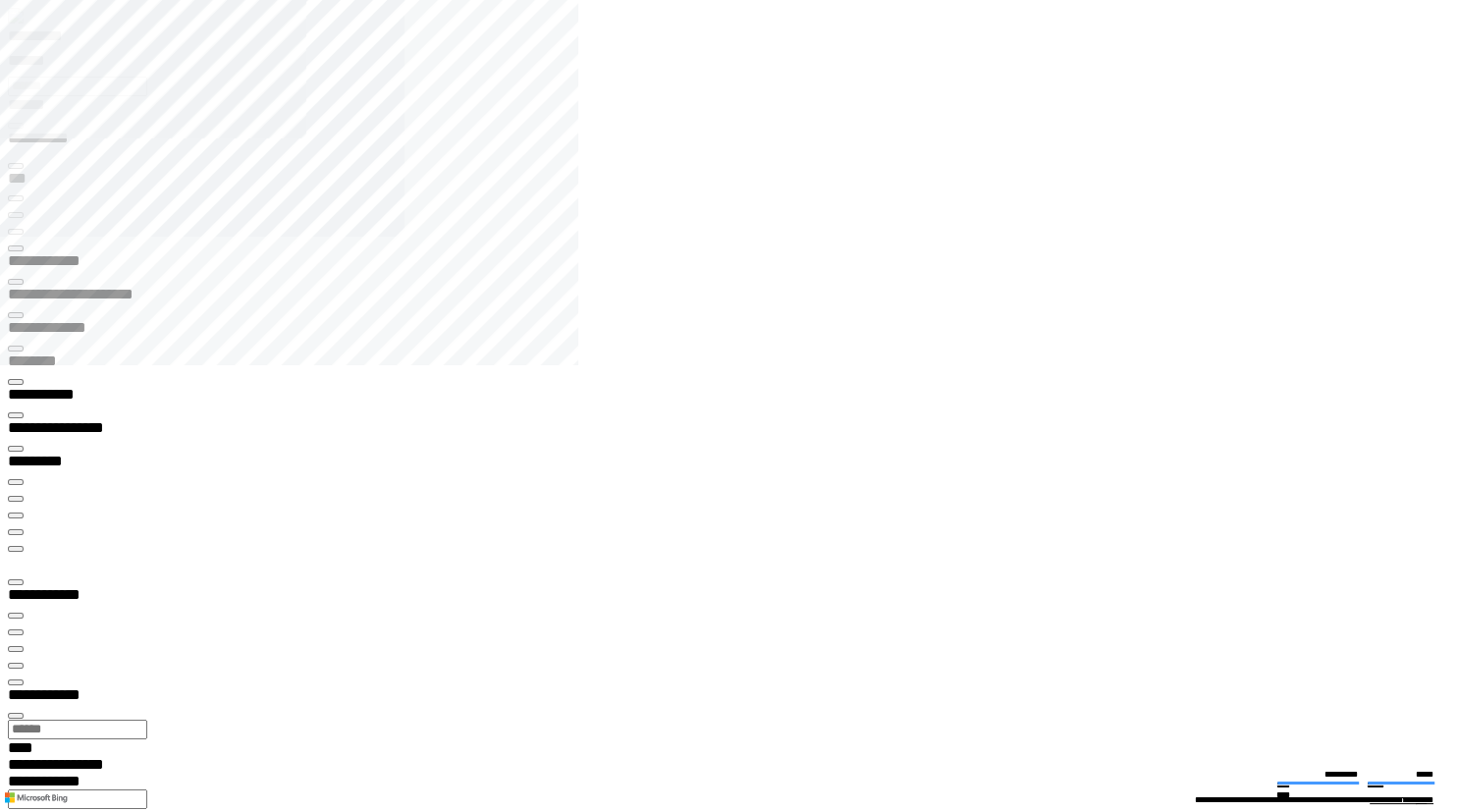click at bounding box center [16, 14121] 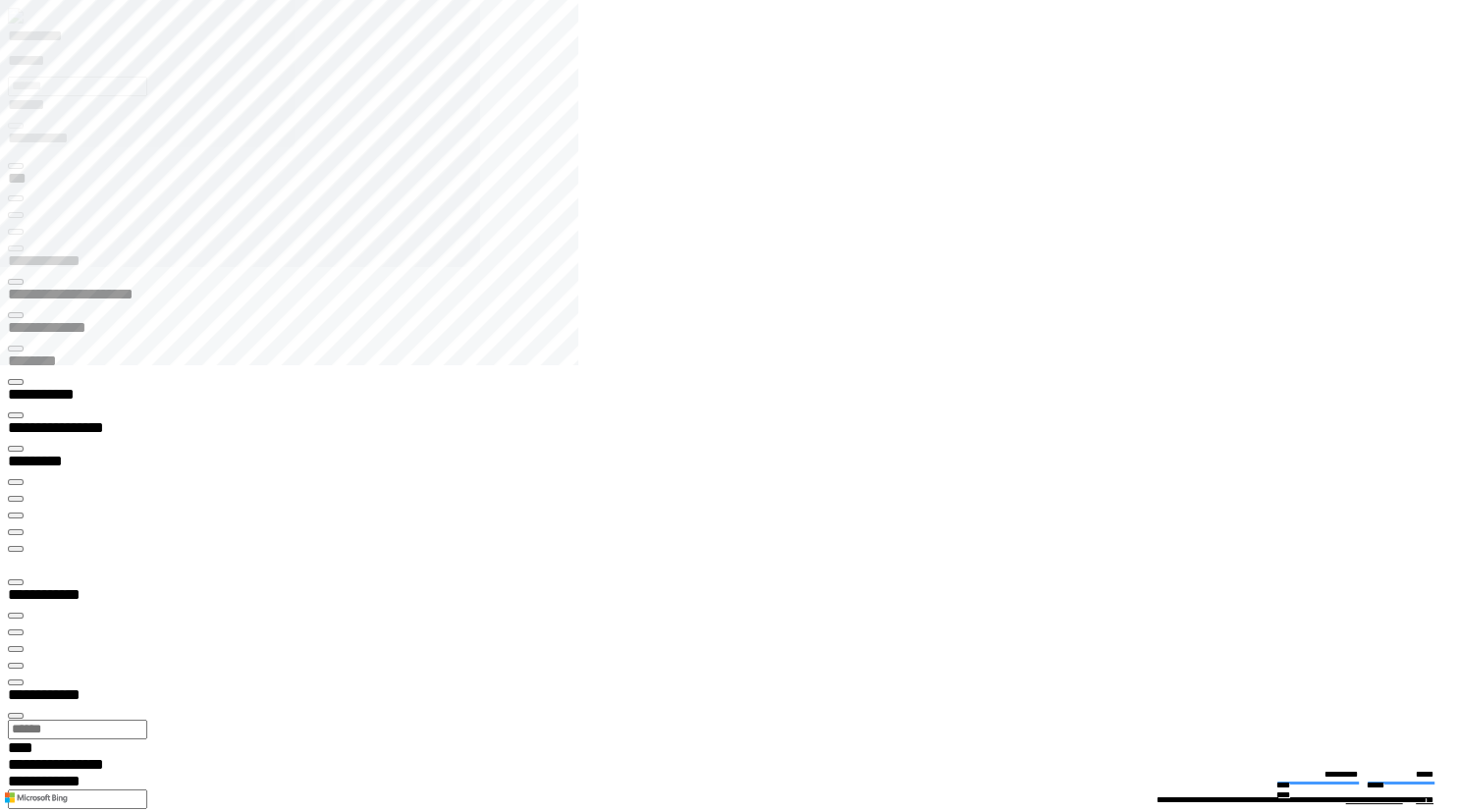 click at bounding box center (16, 12999) 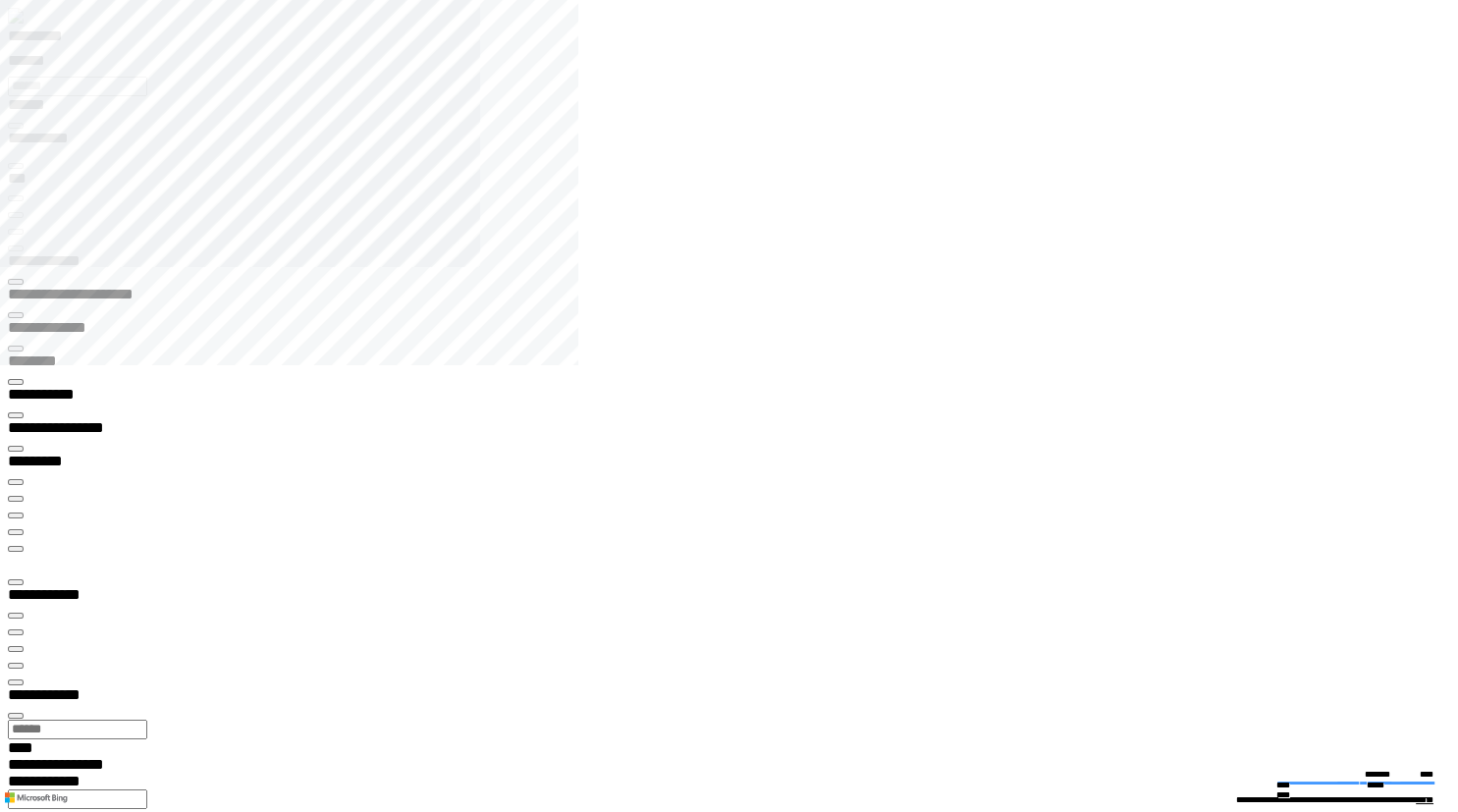 click at bounding box center [16, 12999] 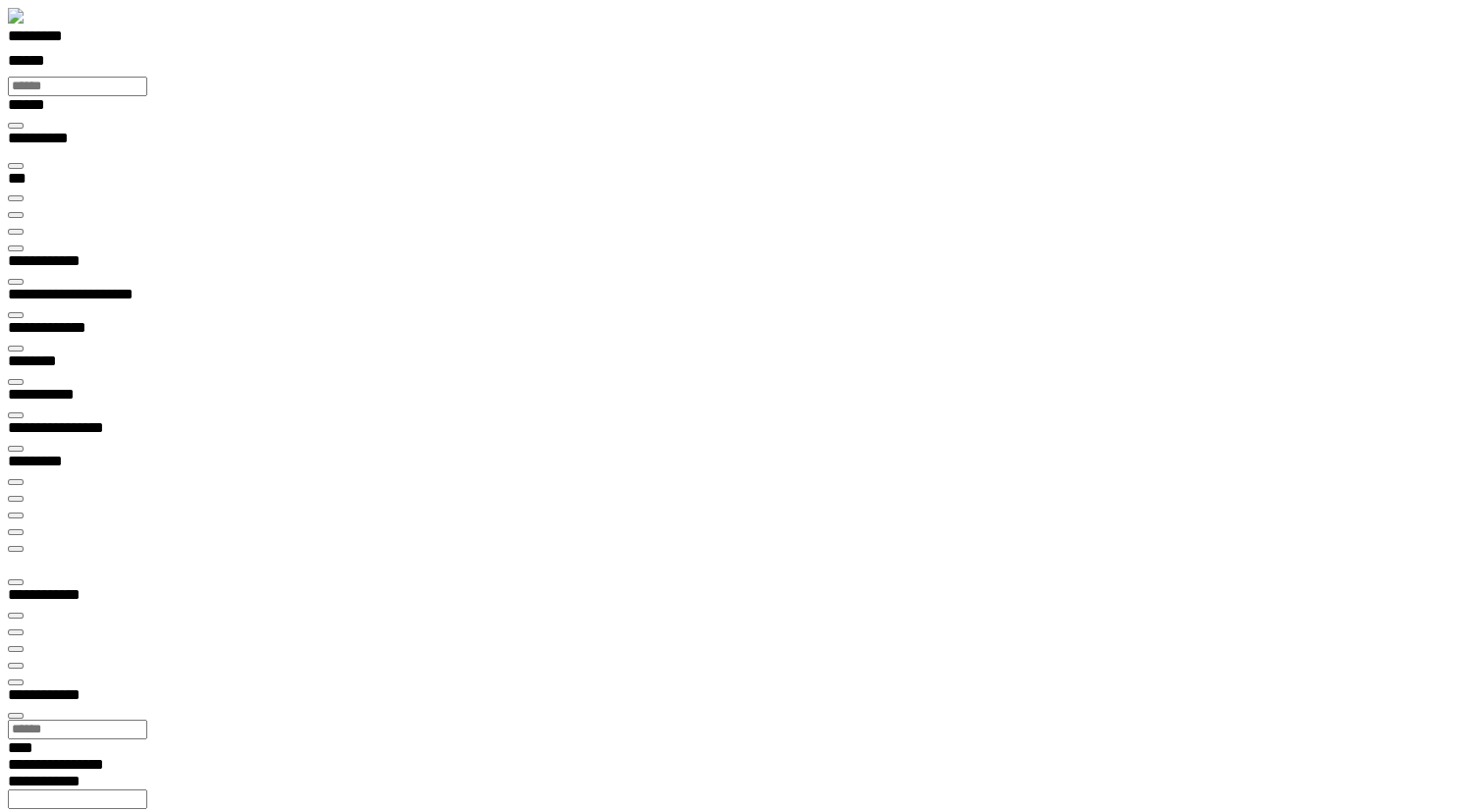 scroll, scrollTop: 97477, scrollLeft: 97985, axis: both 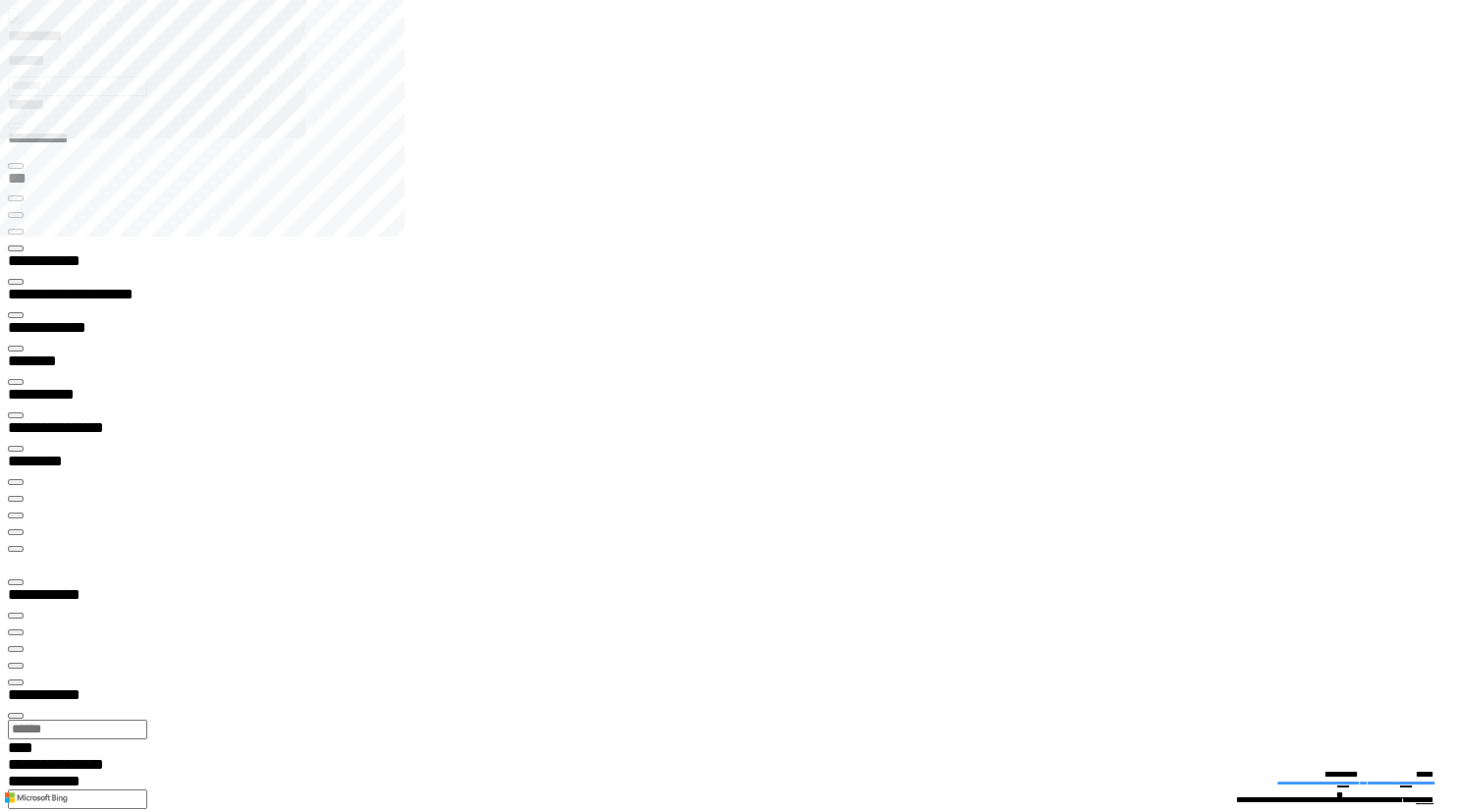 type on "*********" 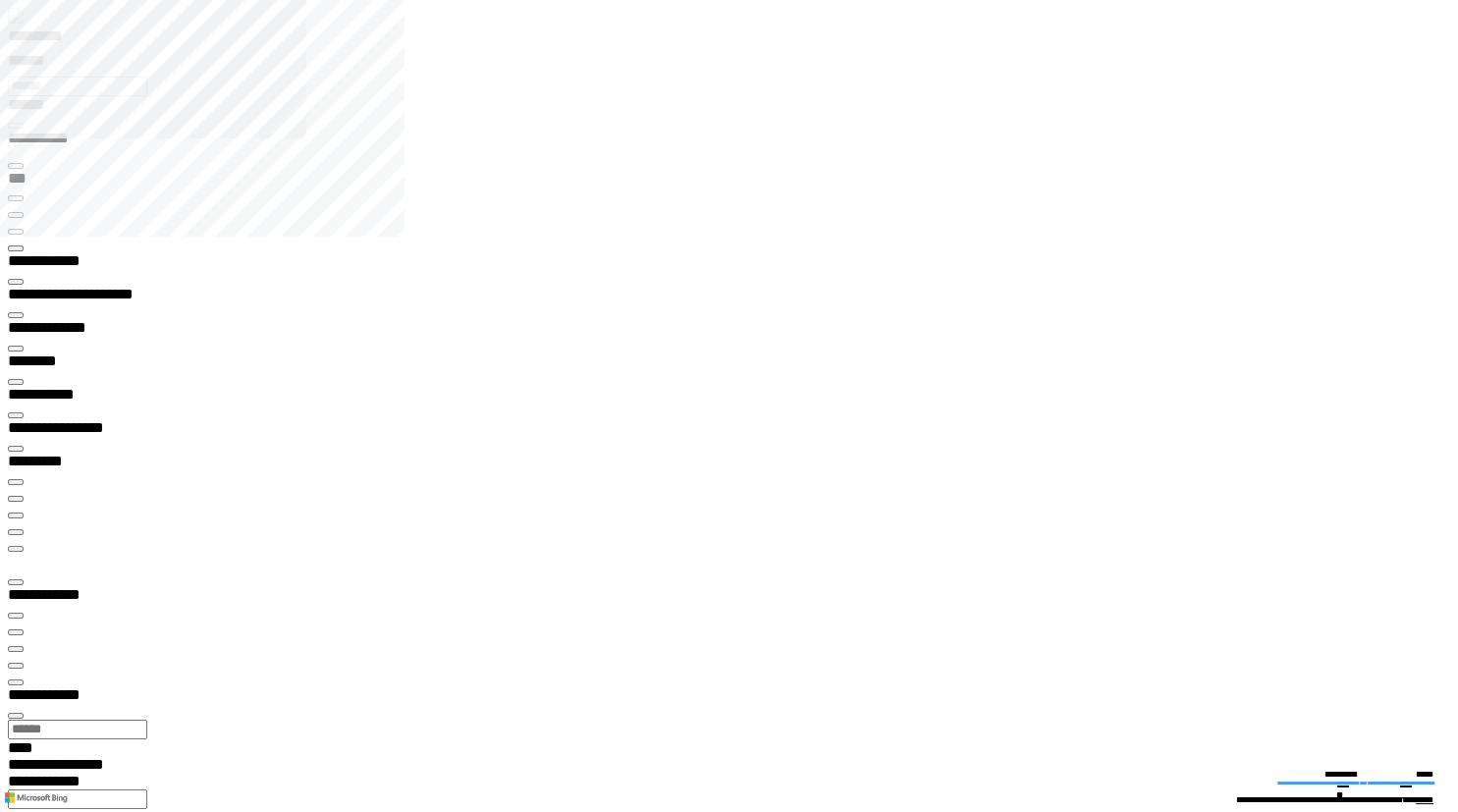 click on "**********" at bounding box center (38, 18781) 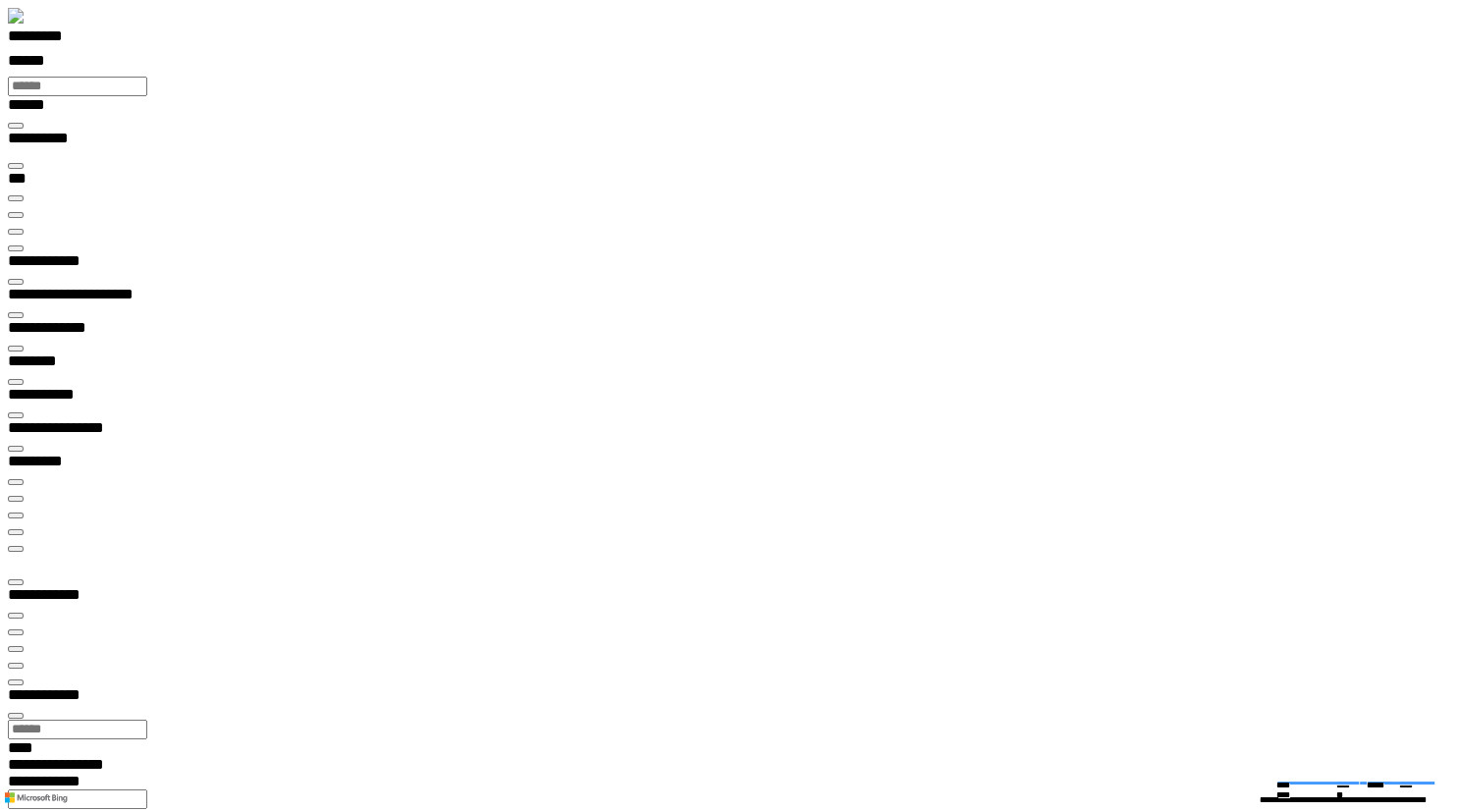 click at bounding box center (16, 14070) 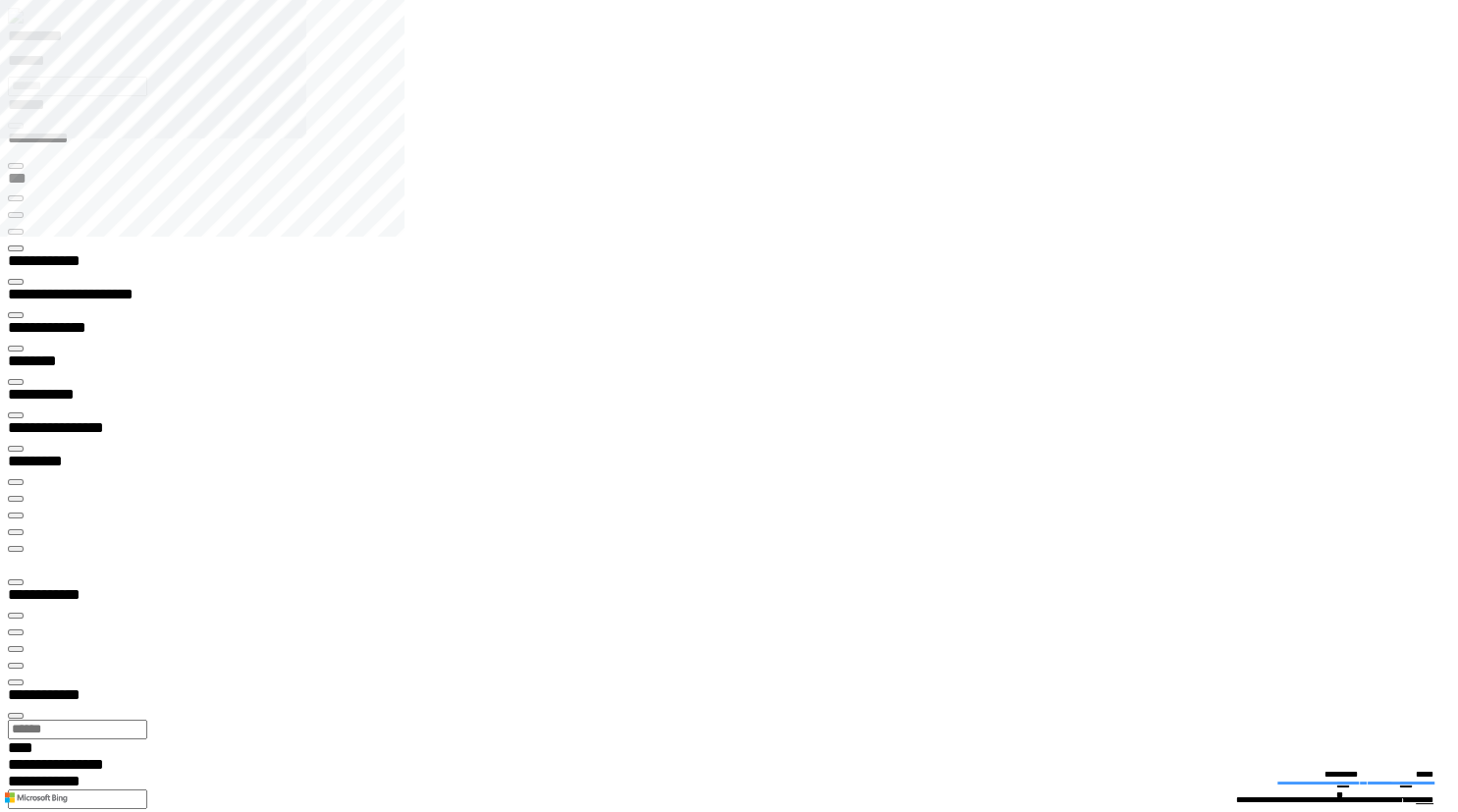 click on "**********" at bounding box center [248, 22961] 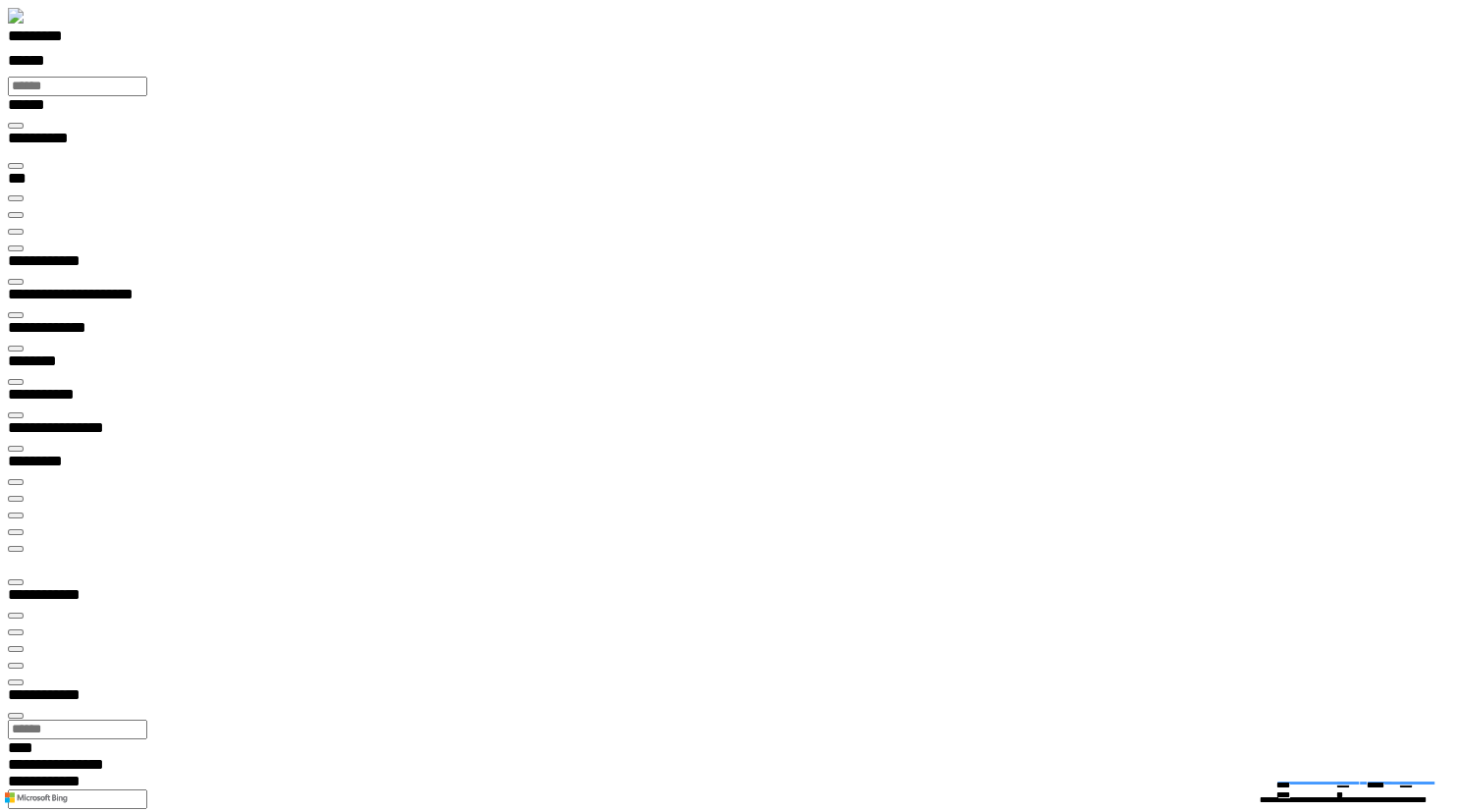 click at bounding box center (16, 14070) 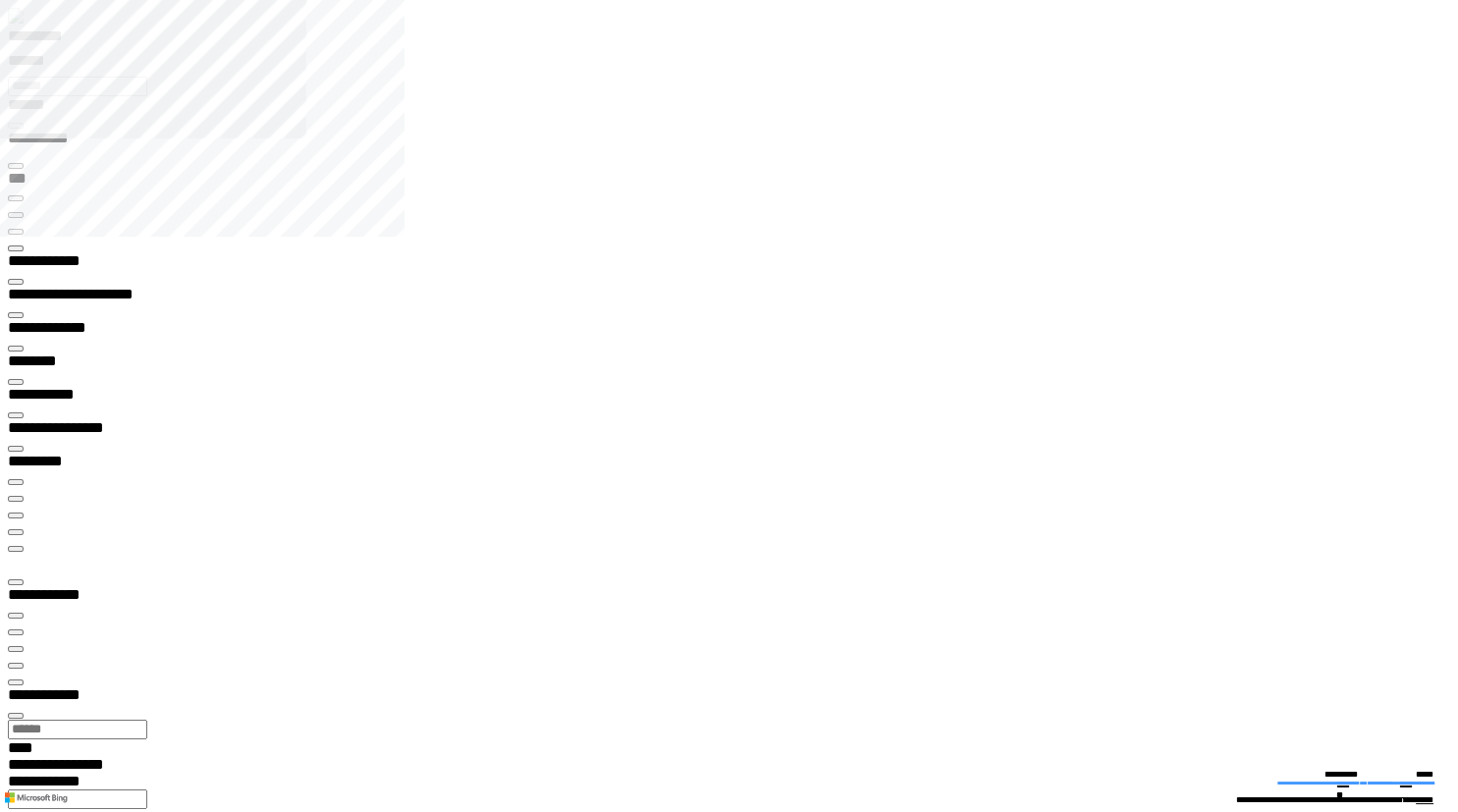click at bounding box center (16, 13998) 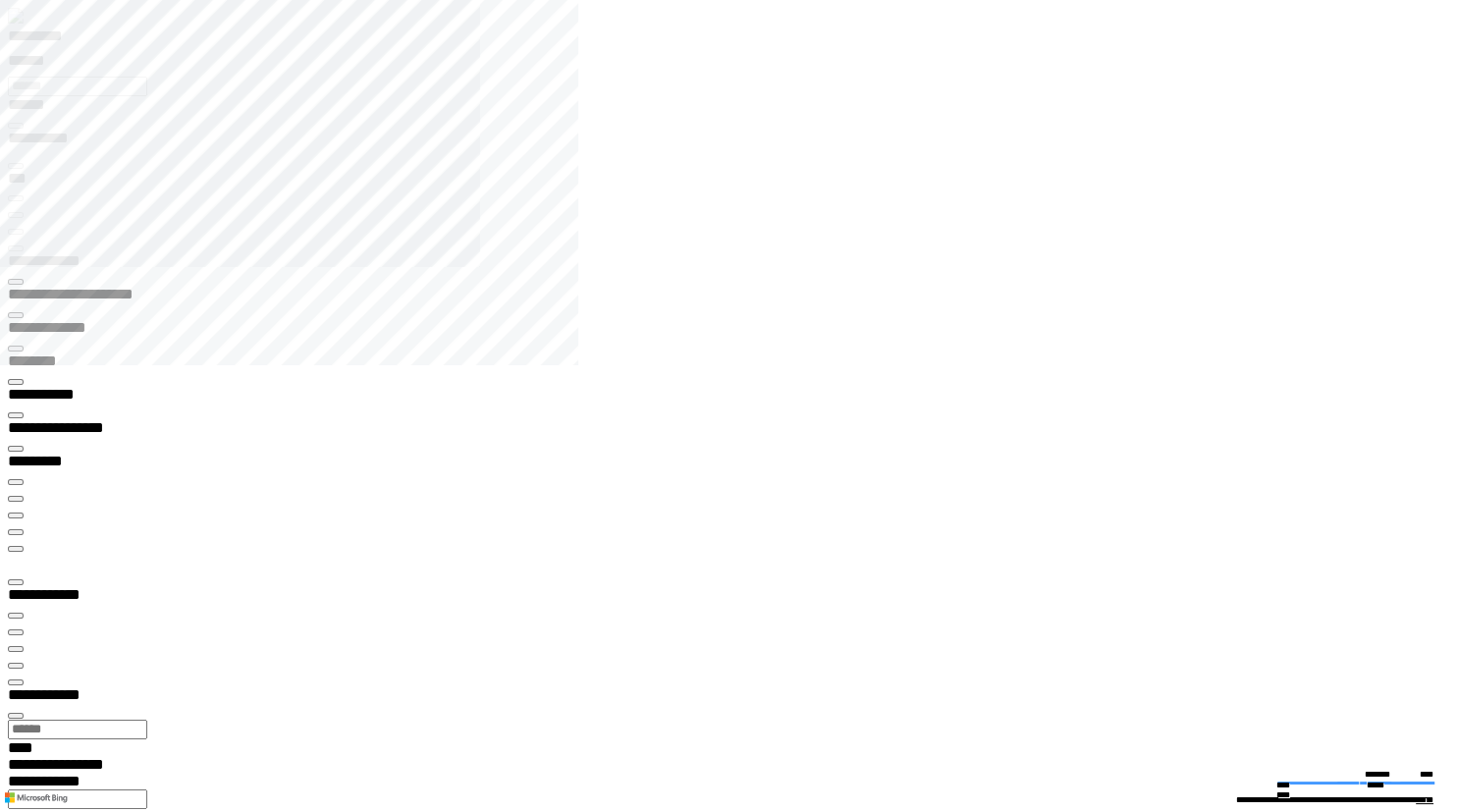 click at bounding box center [16, 12999] 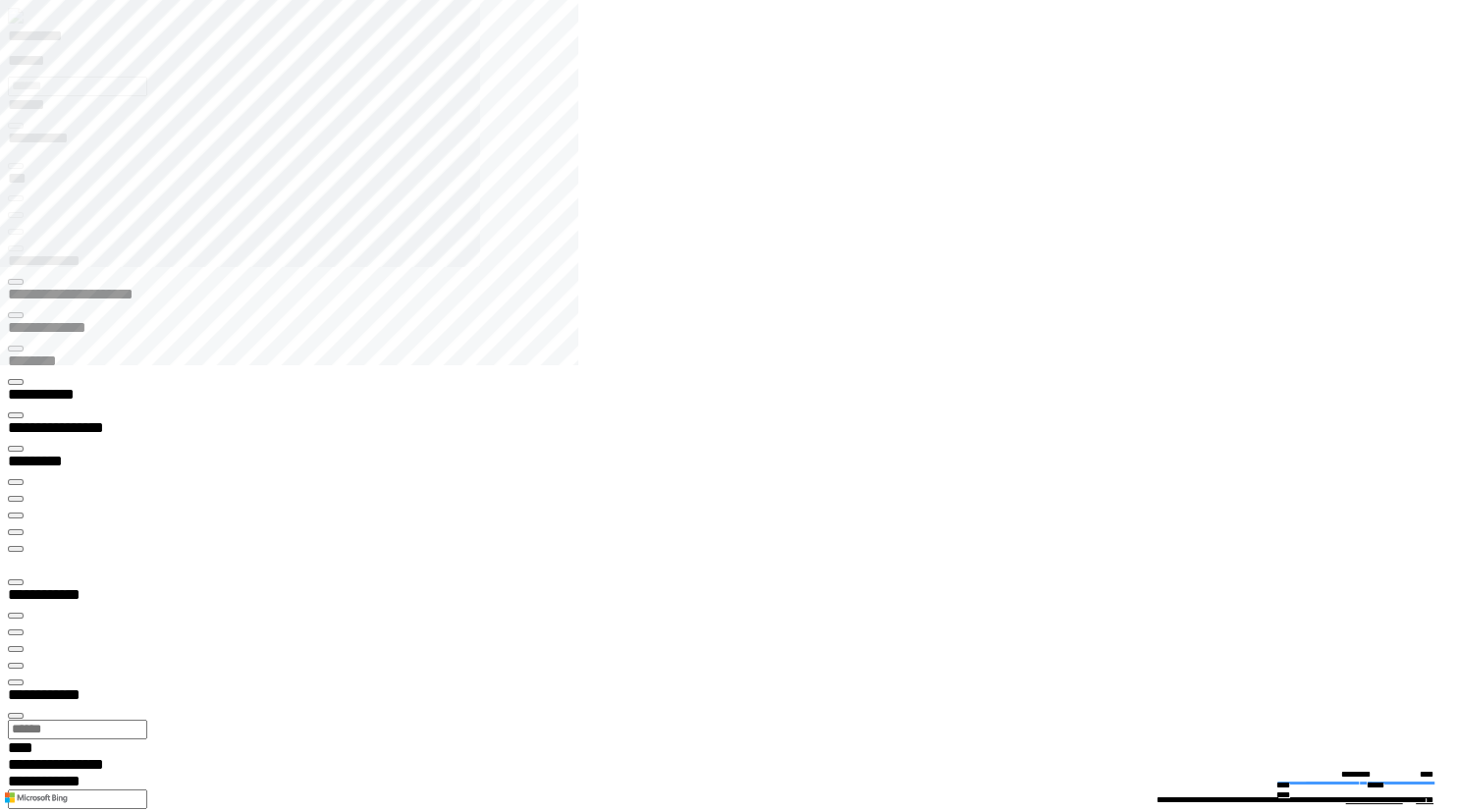 click at bounding box center (16, 12999) 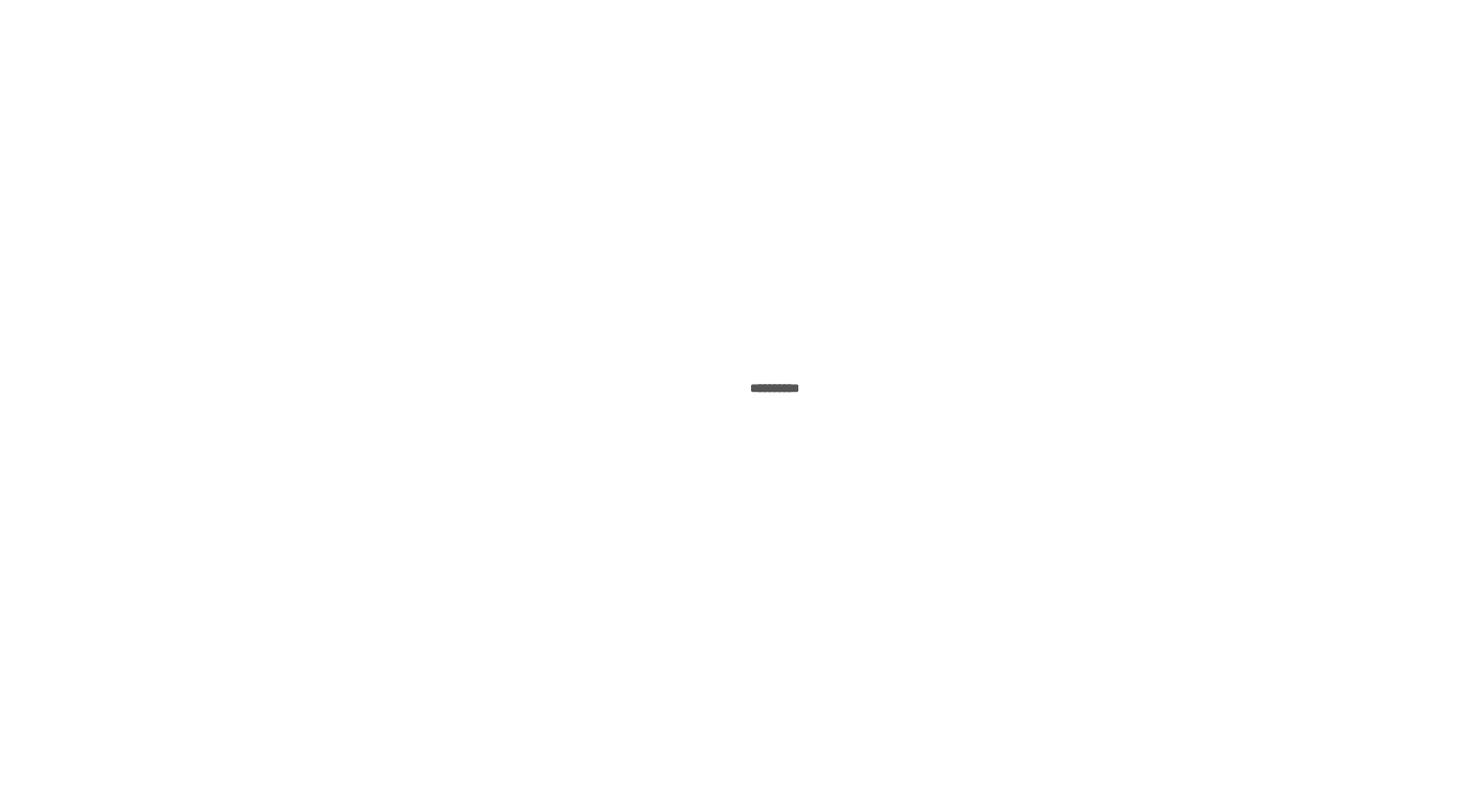 scroll, scrollTop: 0, scrollLeft: 0, axis: both 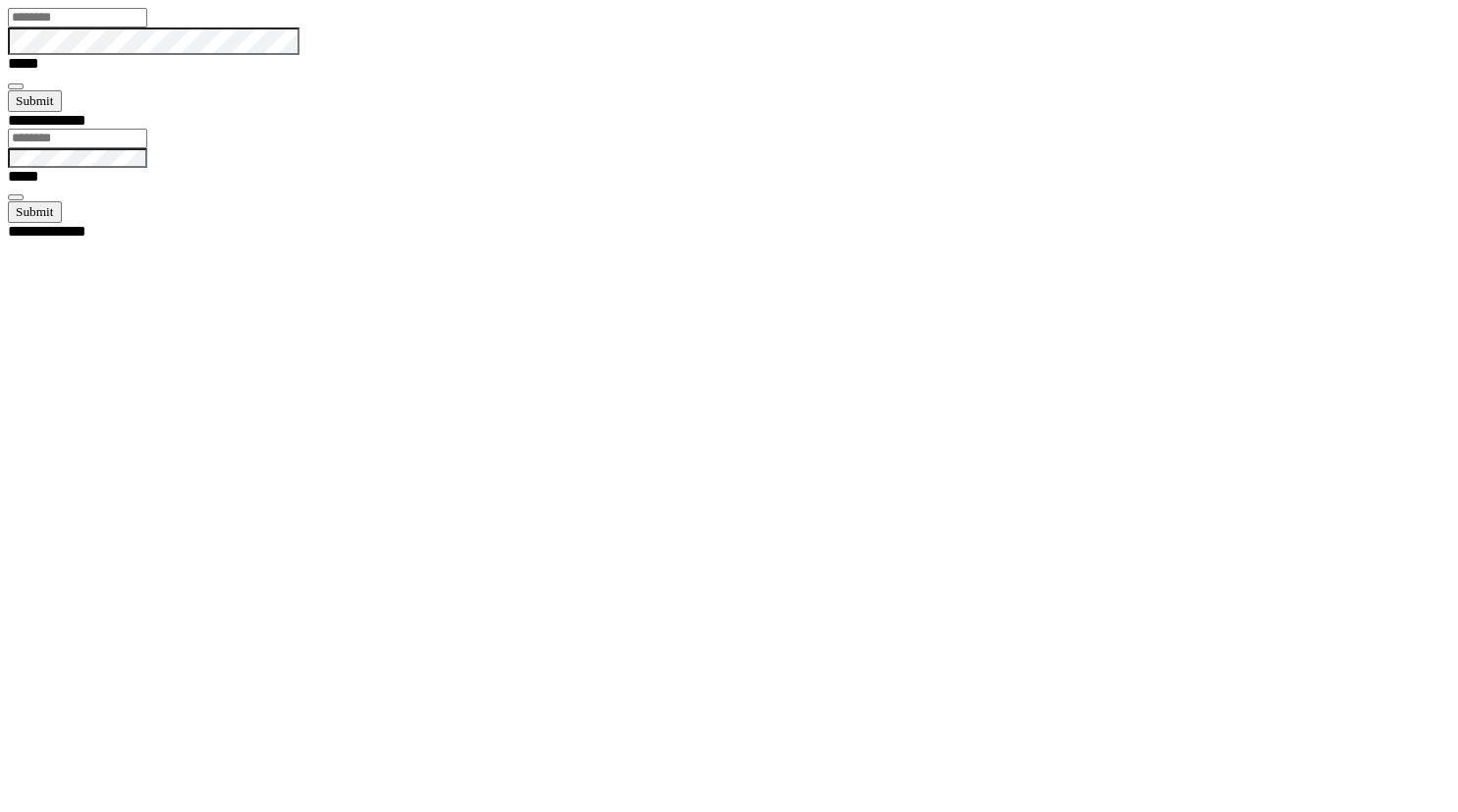click at bounding box center (78, 18) 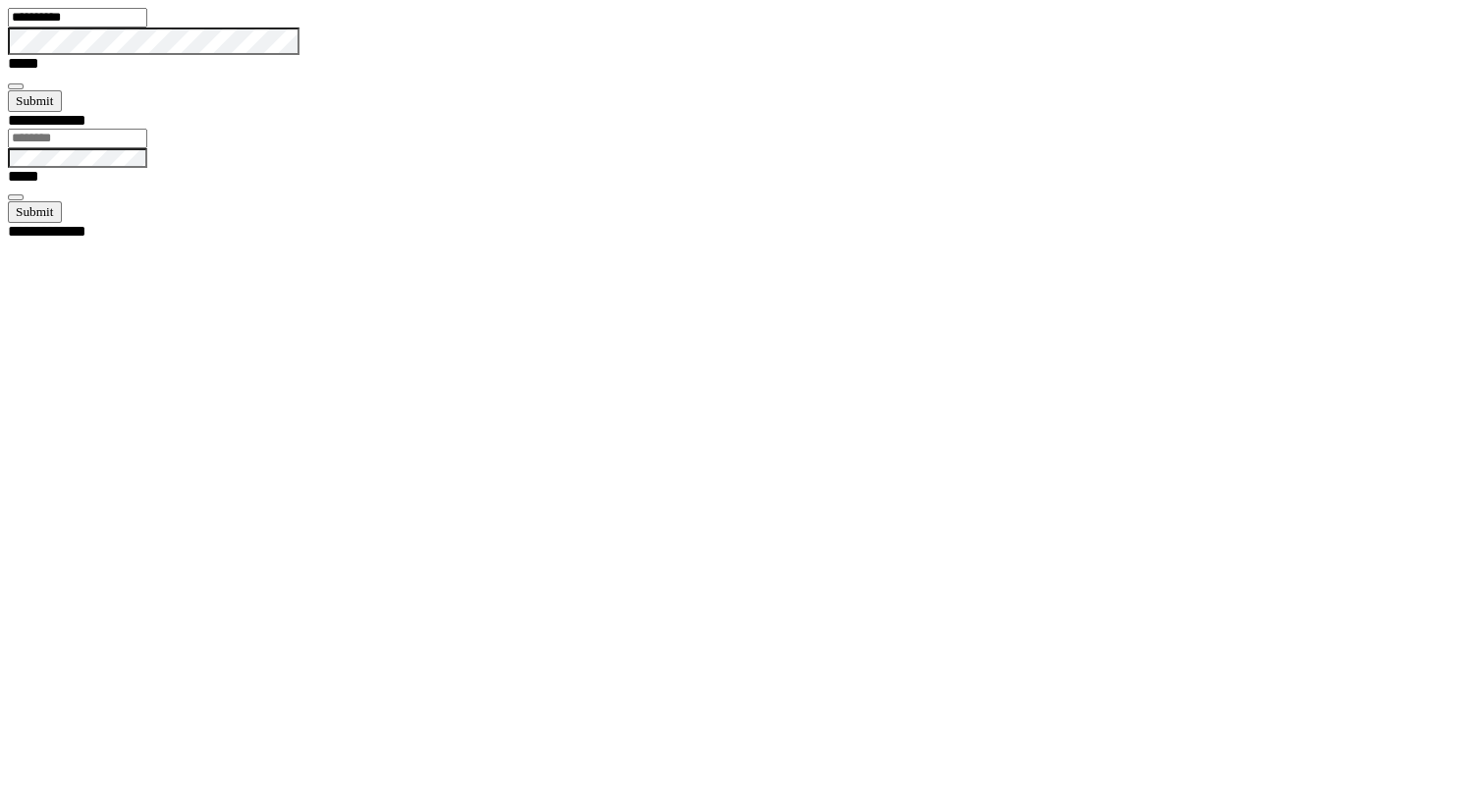 type on "**********" 